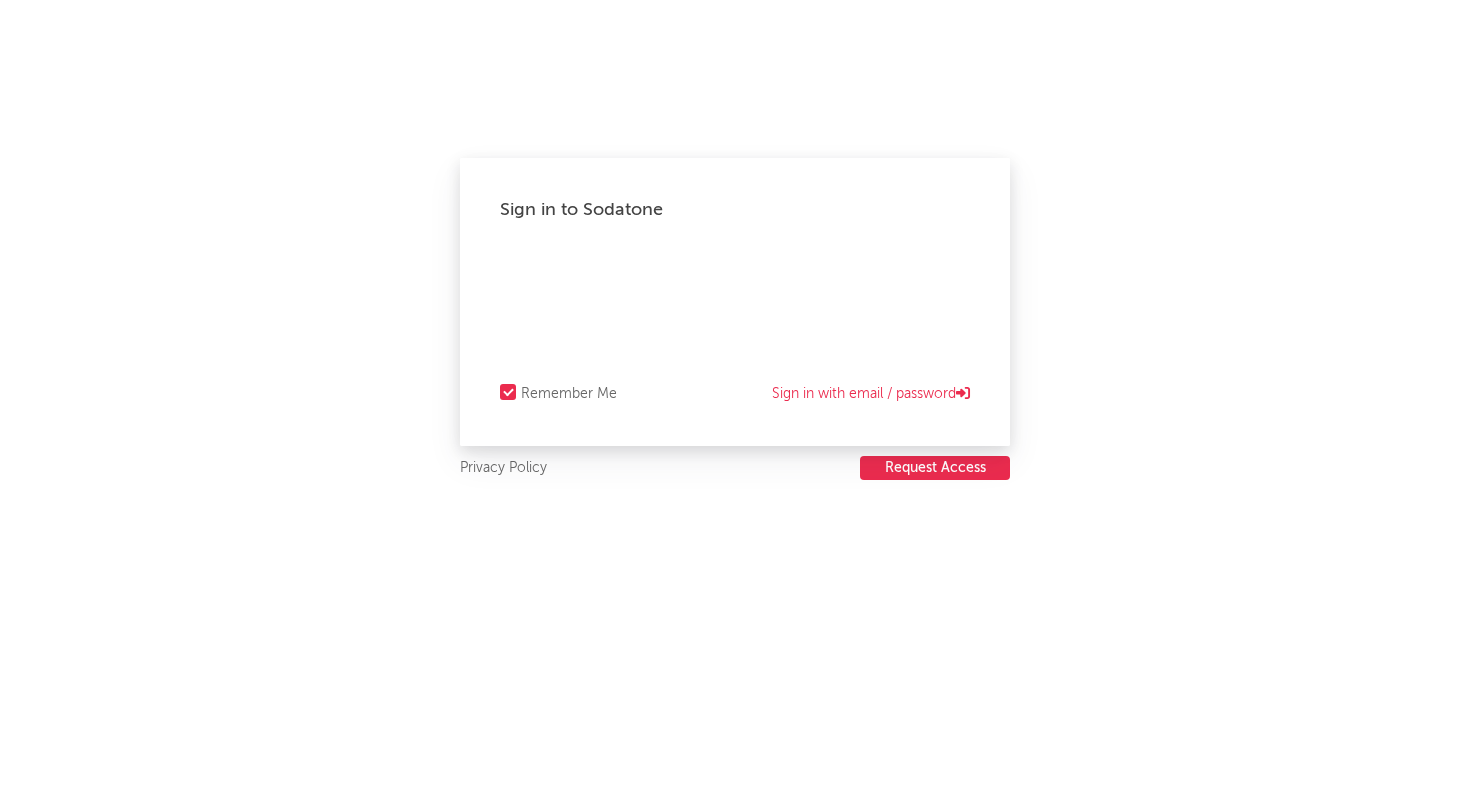 scroll, scrollTop: 0, scrollLeft: 0, axis: both 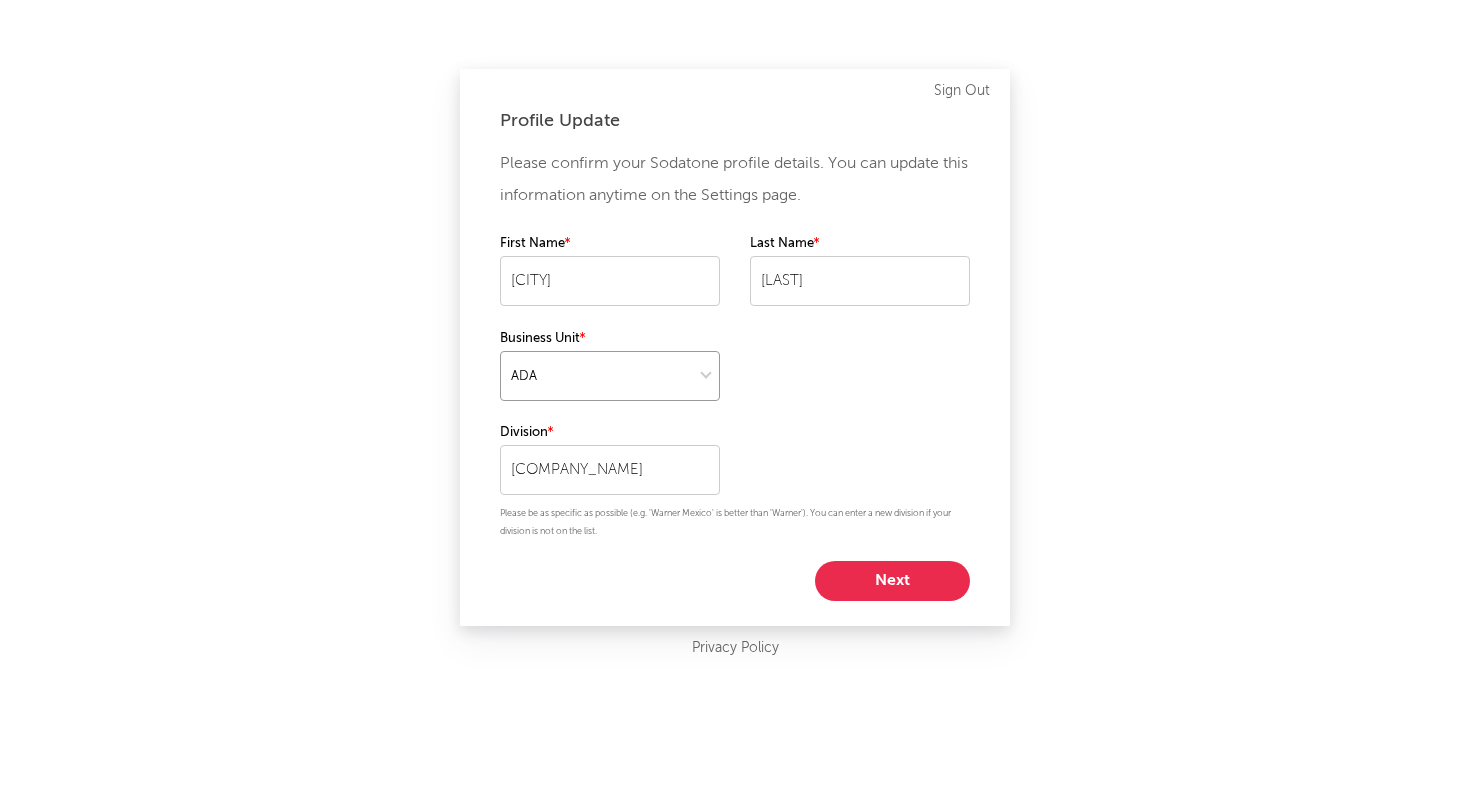 click at bounding box center [610, 376] 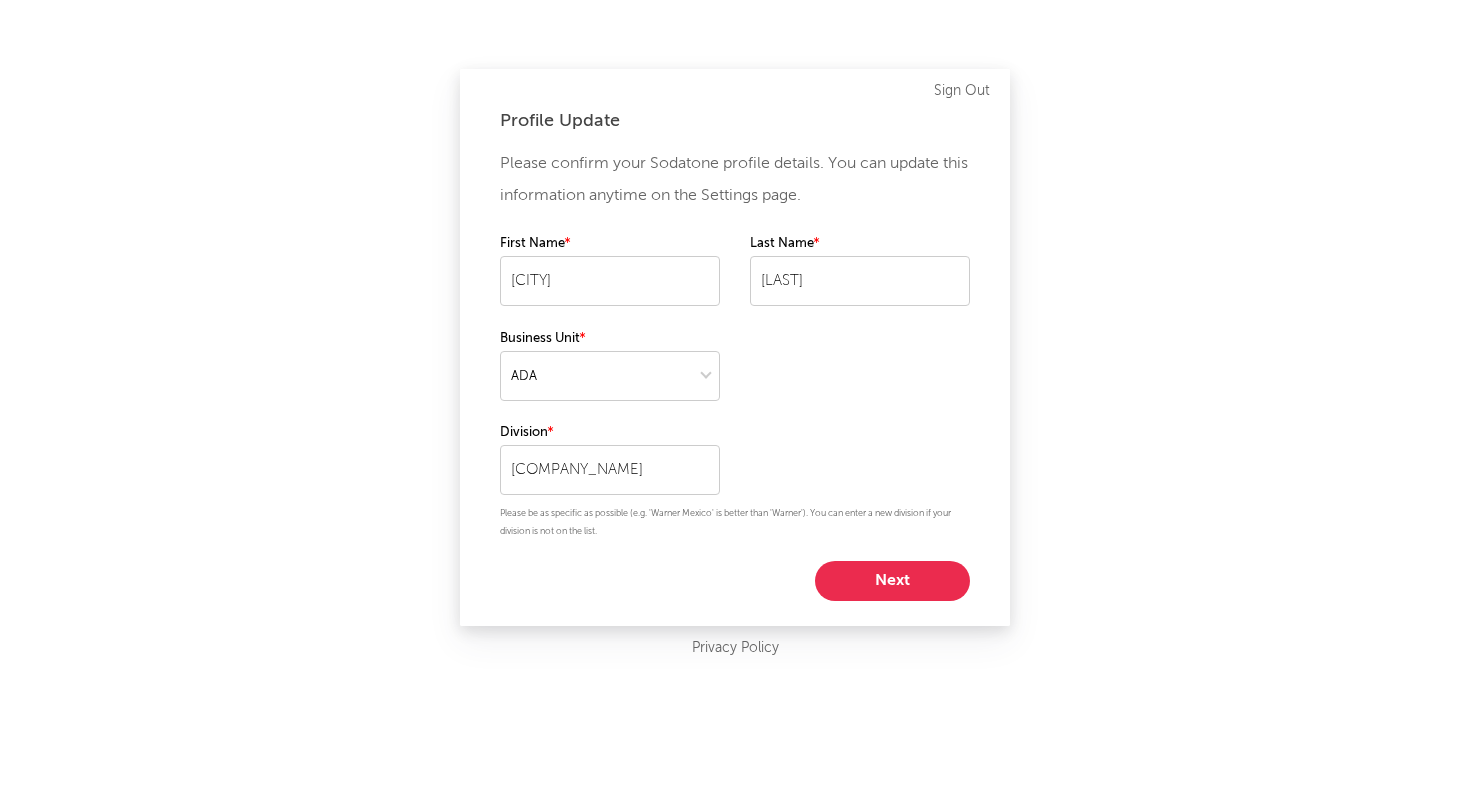 click on "Next" at bounding box center [892, 581] 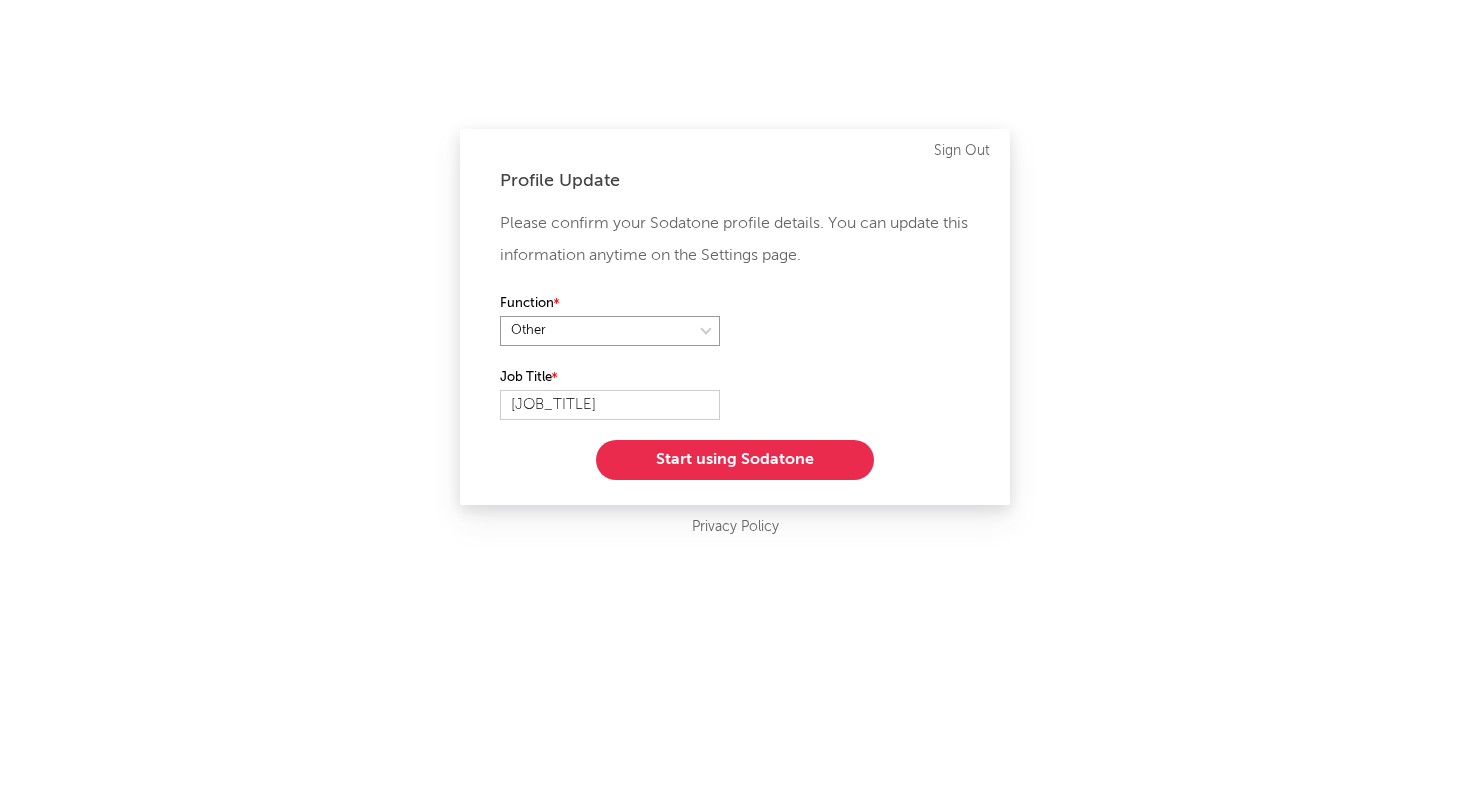 click at bounding box center (610, 331) 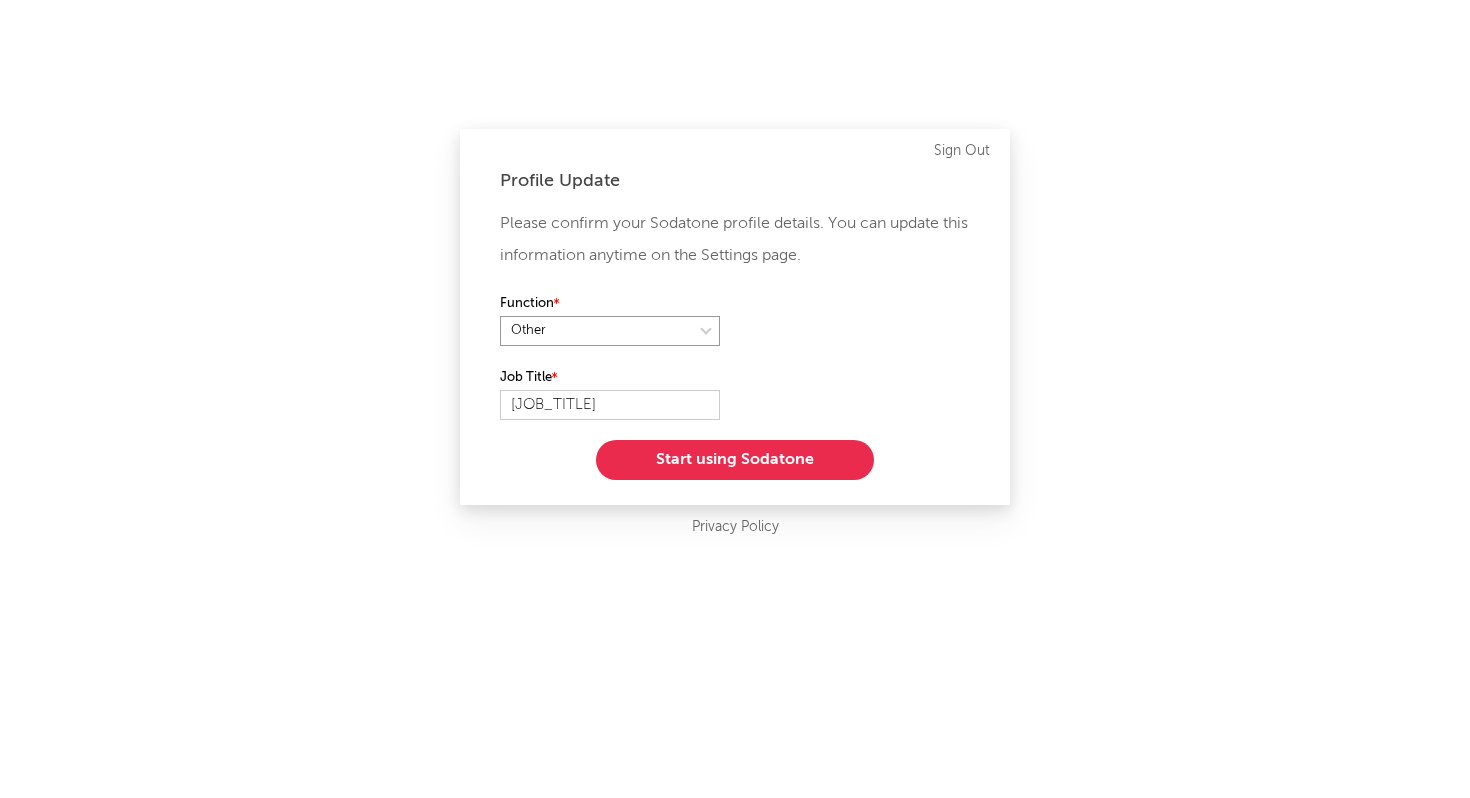 select on "marketing" 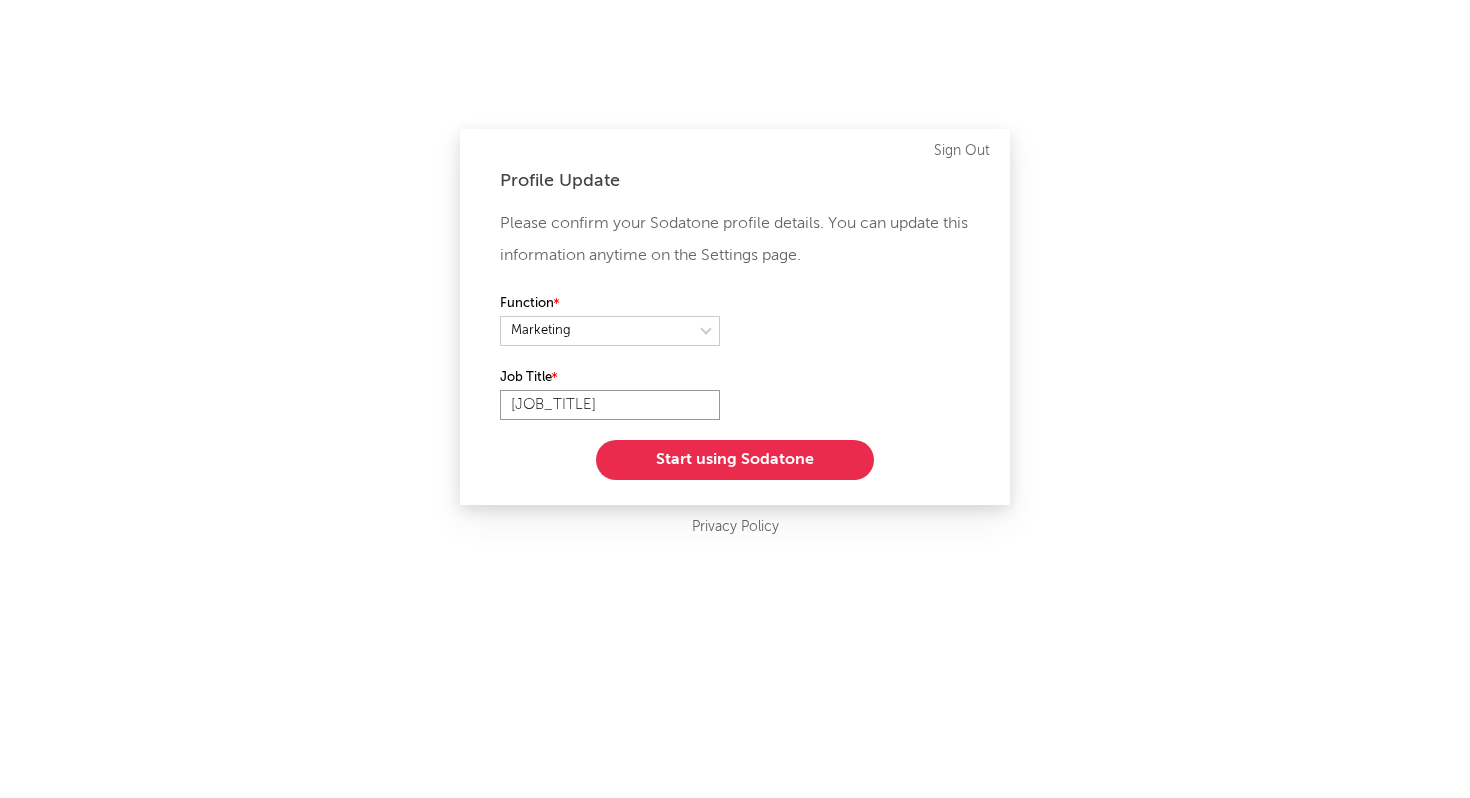click on "[JOB_TITLE]" at bounding box center [610, 405] 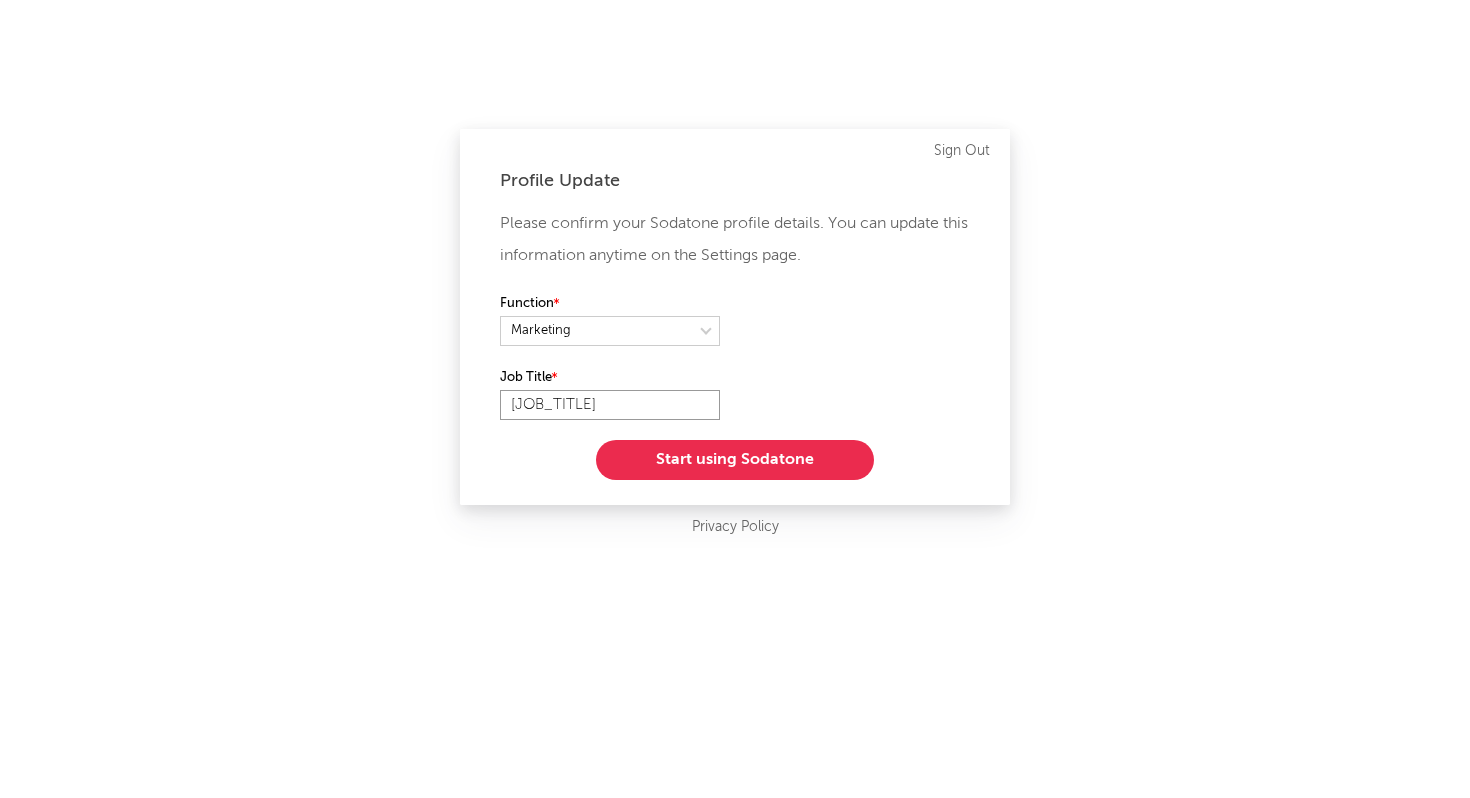 click on "[JOB_TITLE]" at bounding box center (610, 405) 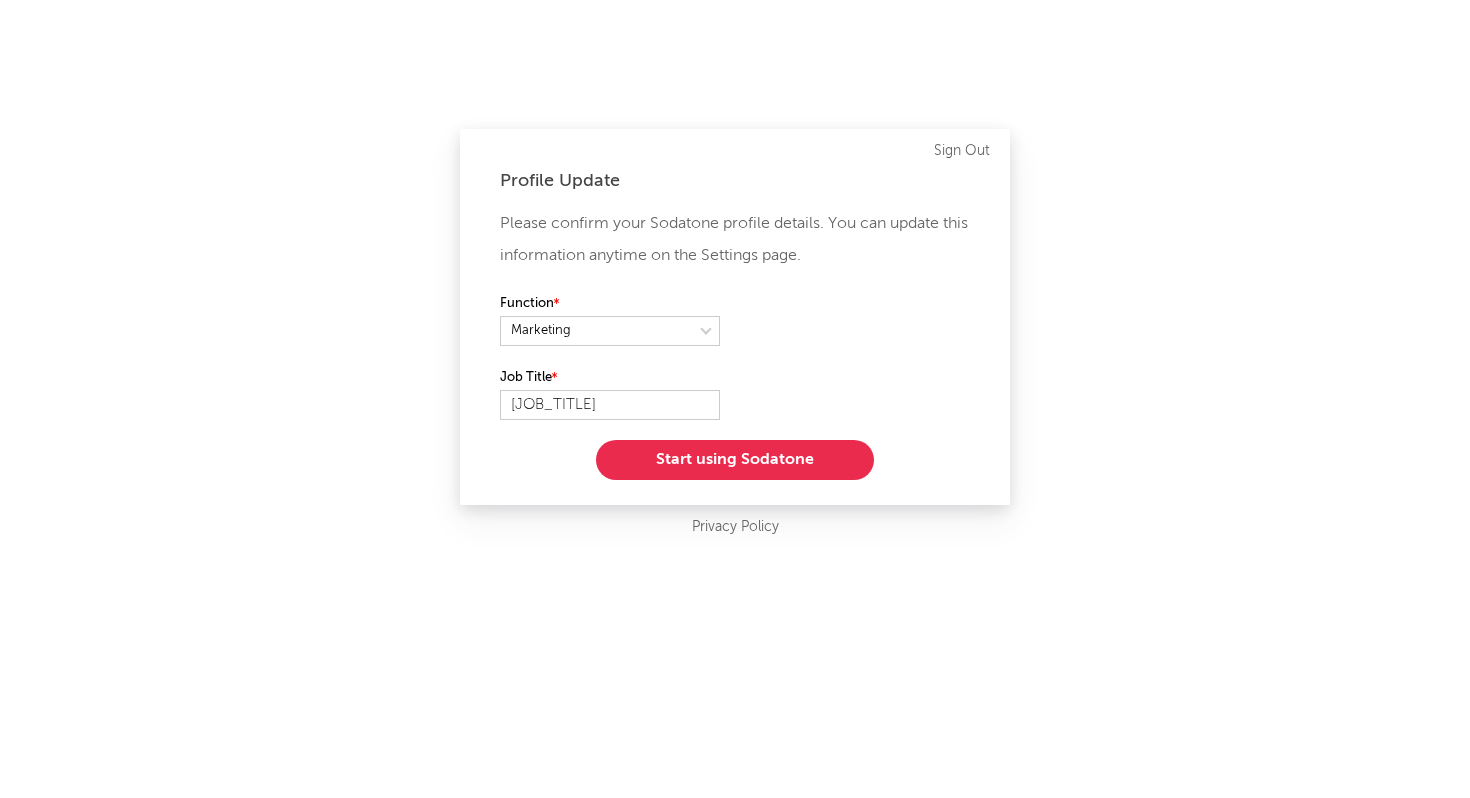 click on "Start using Sodatone" at bounding box center [735, 460] 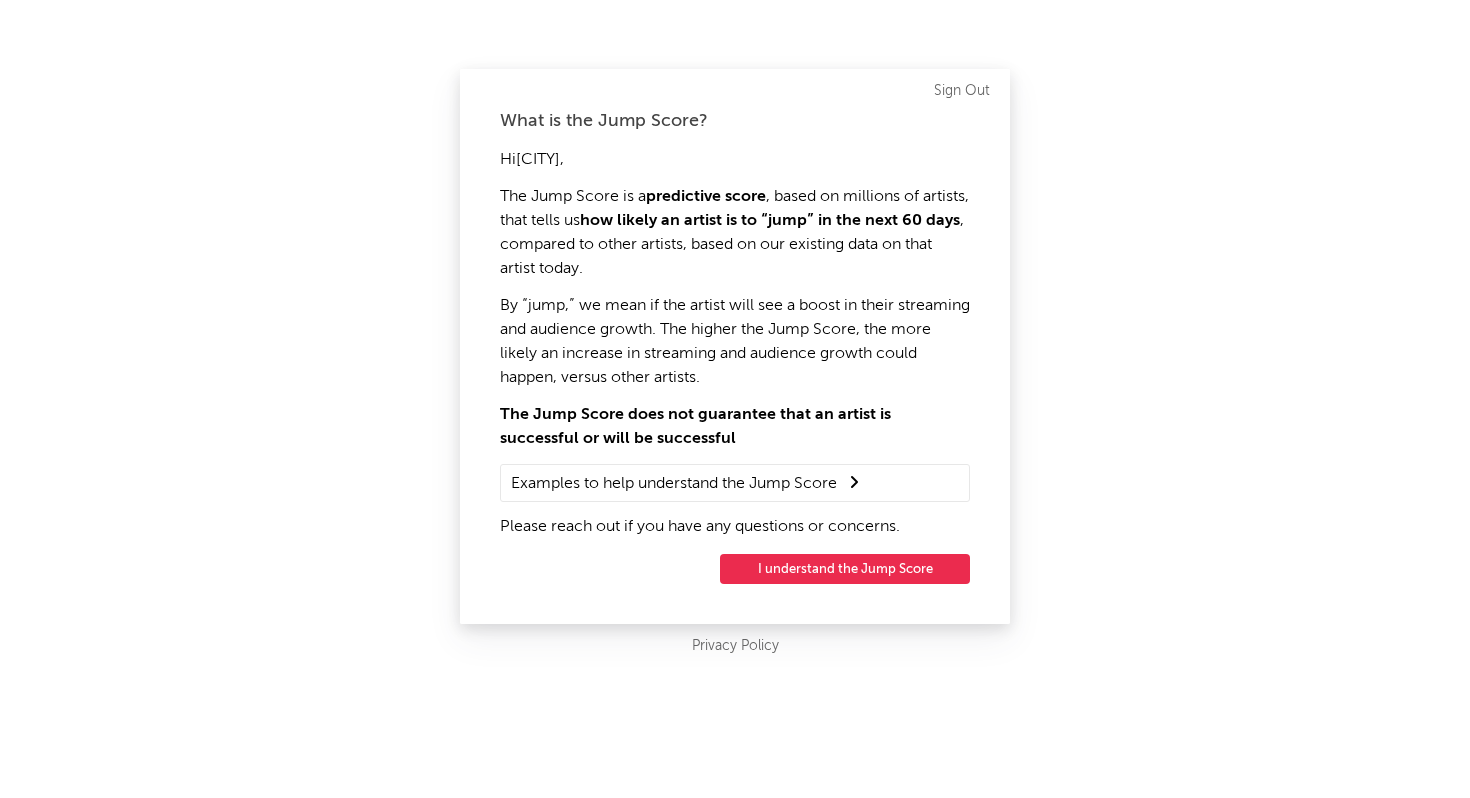 click on "I understand the Jump Score" at bounding box center [845, 569] 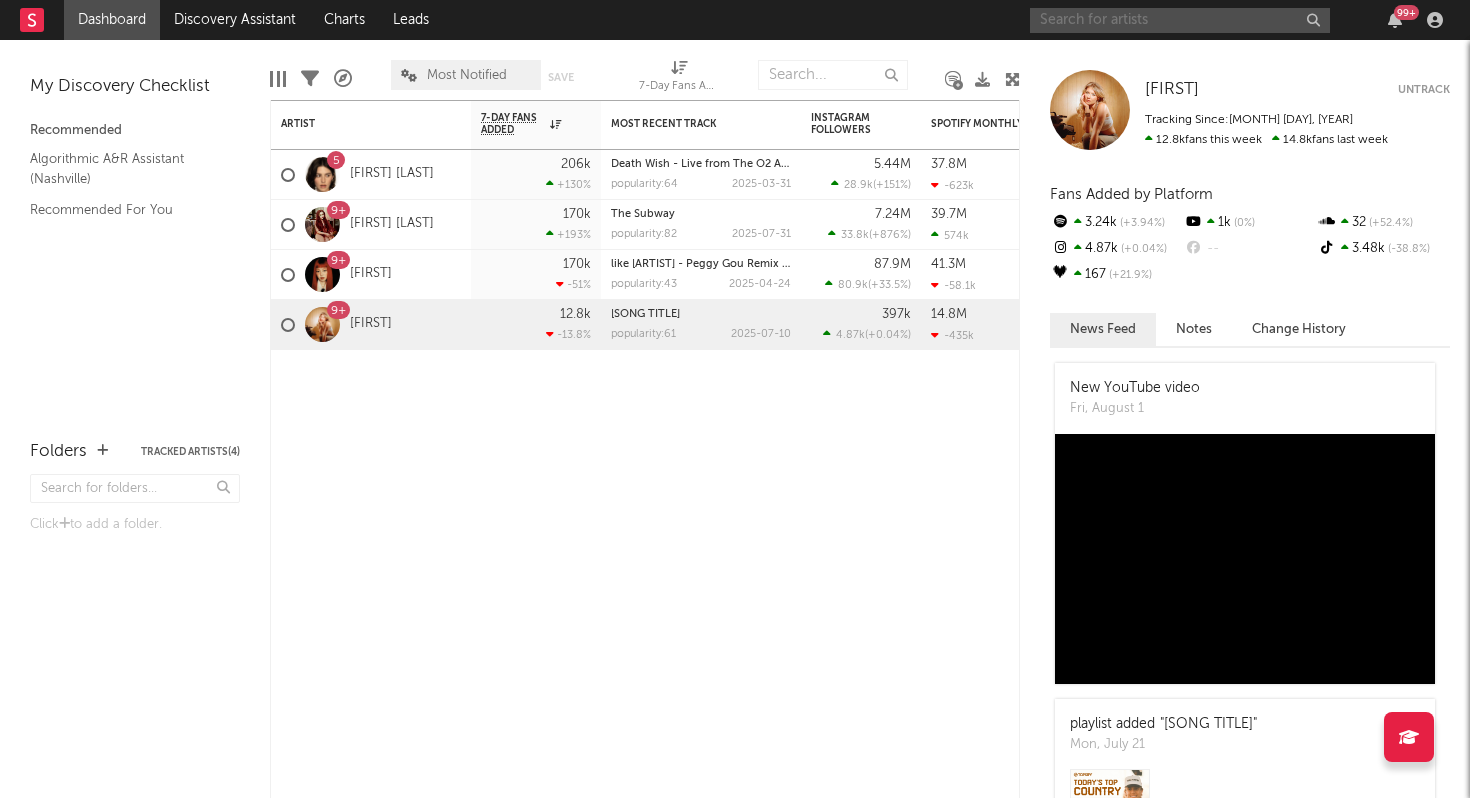 click at bounding box center (1180, 20) 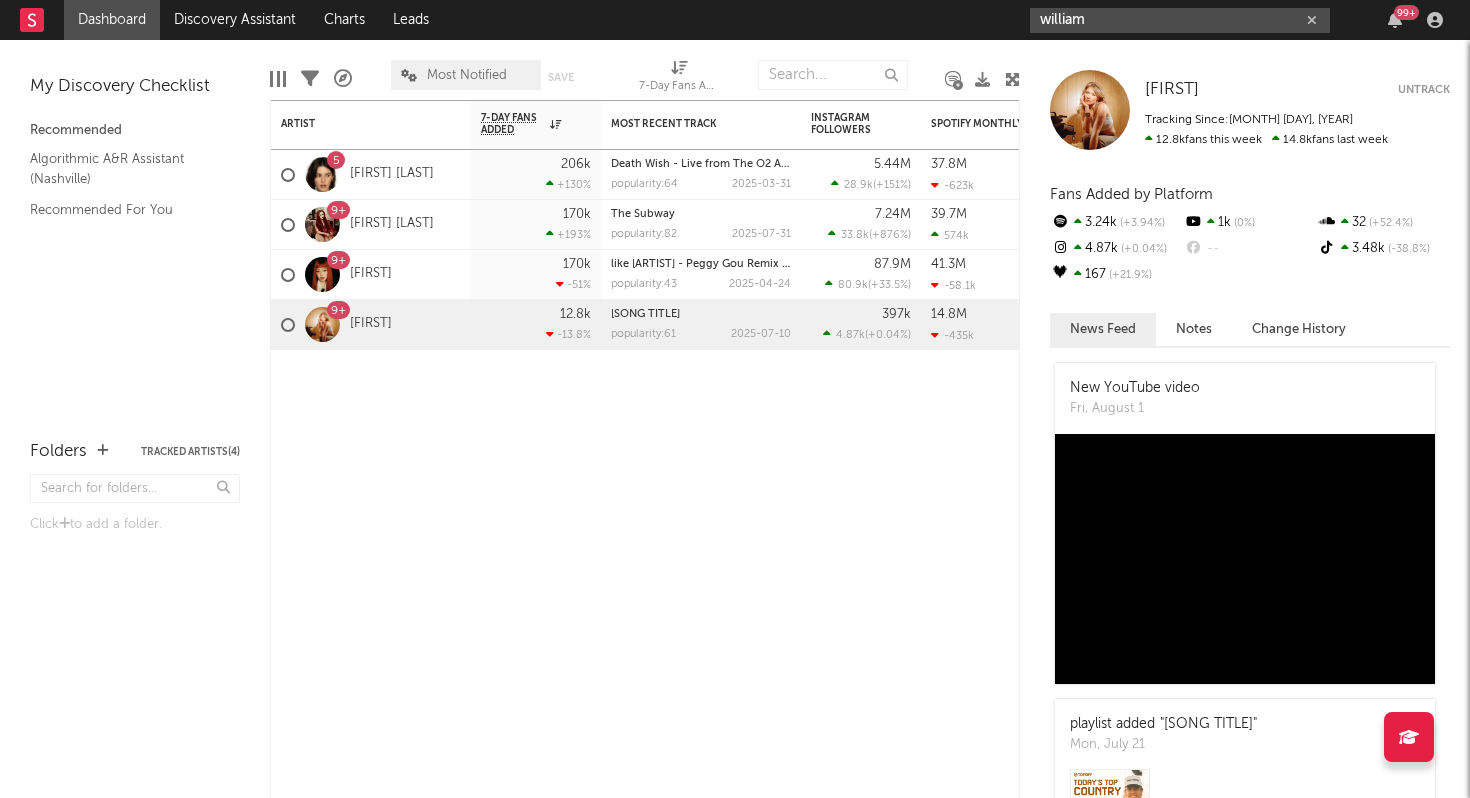 click on "william" at bounding box center (1180, 20) 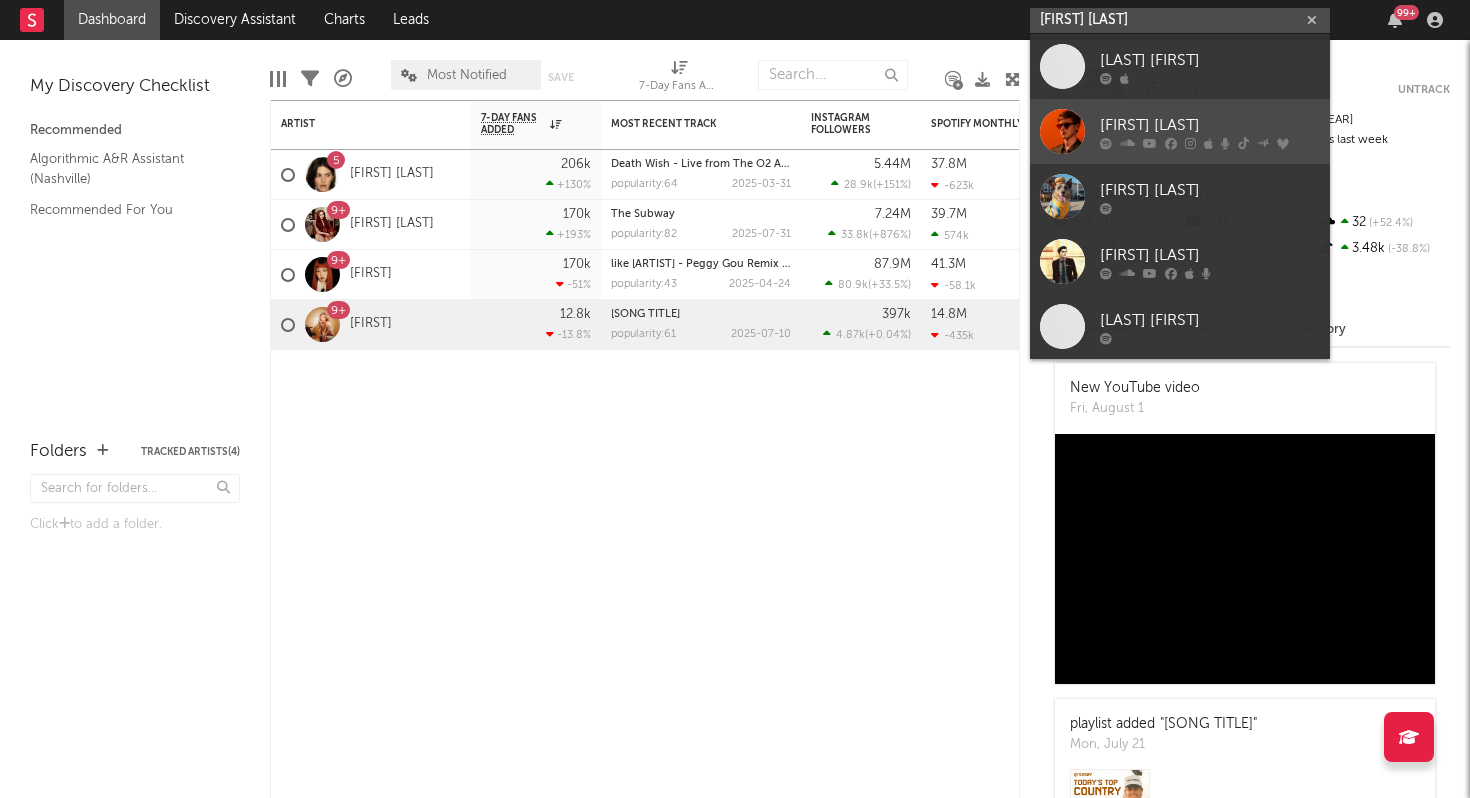 type on "[FIRST] [LAST]" 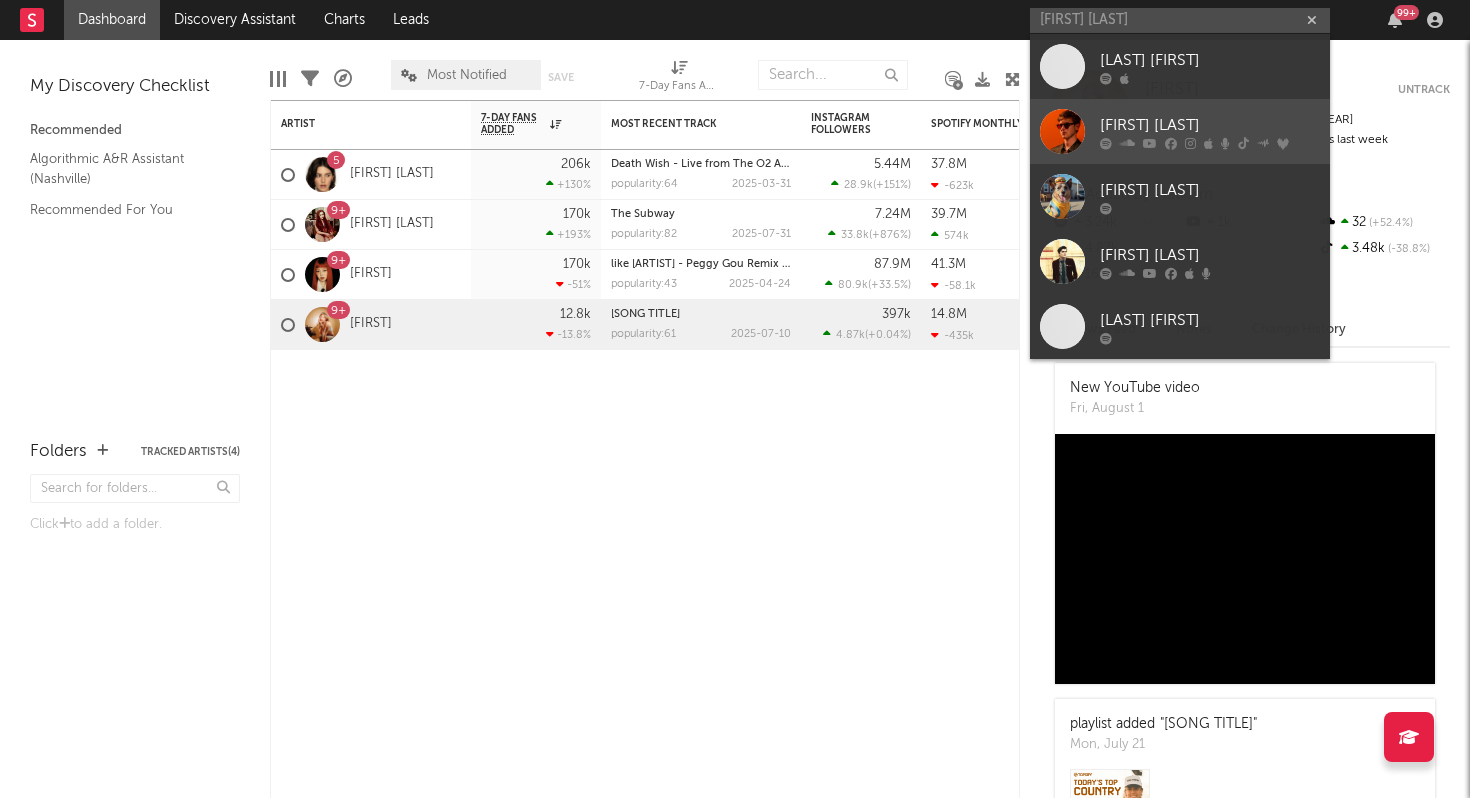 click on "[FIRST] [LAST]" at bounding box center (1210, 125) 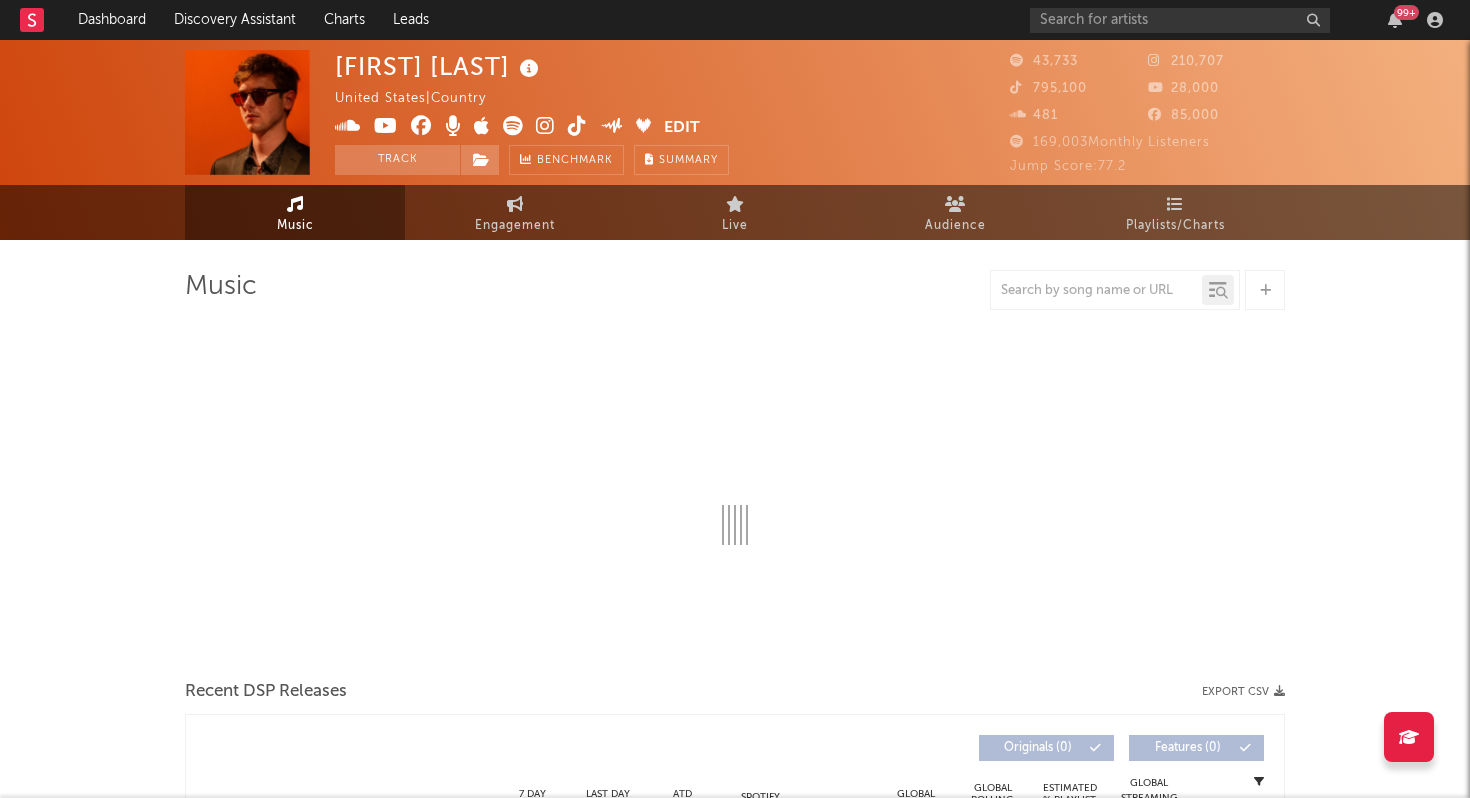 select on "6m" 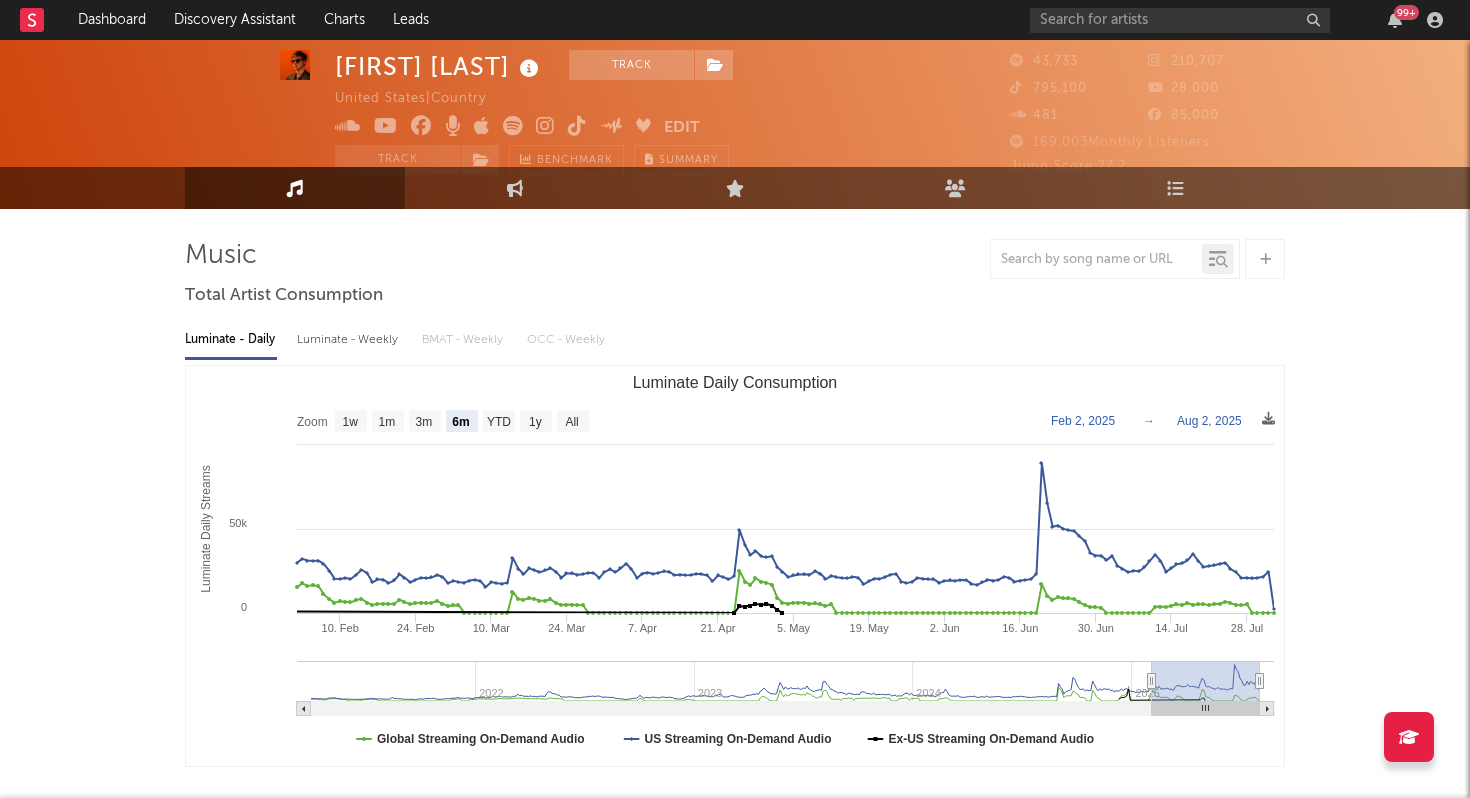 scroll, scrollTop: 0, scrollLeft: 0, axis: both 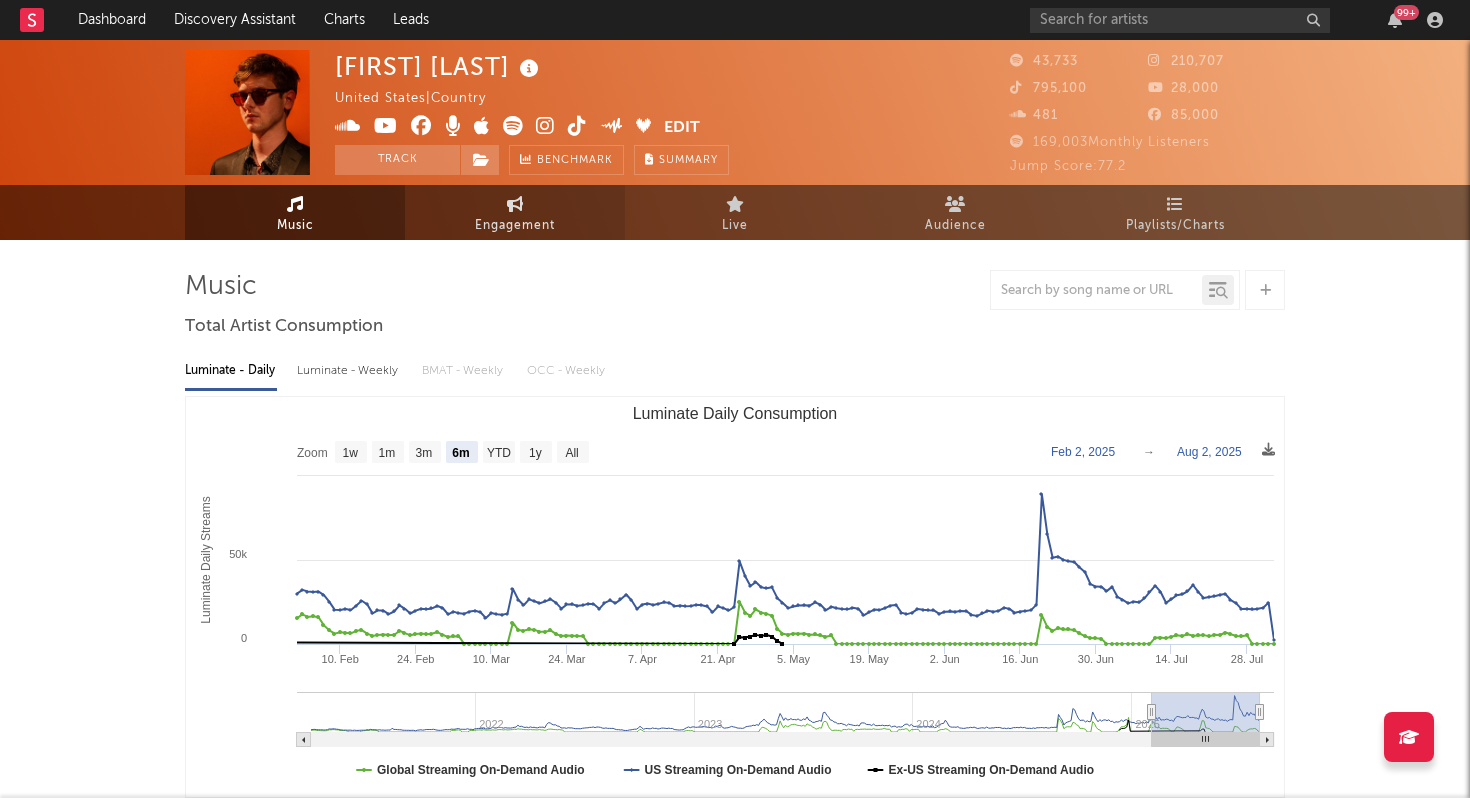 click on "Engagement" at bounding box center [515, 212] 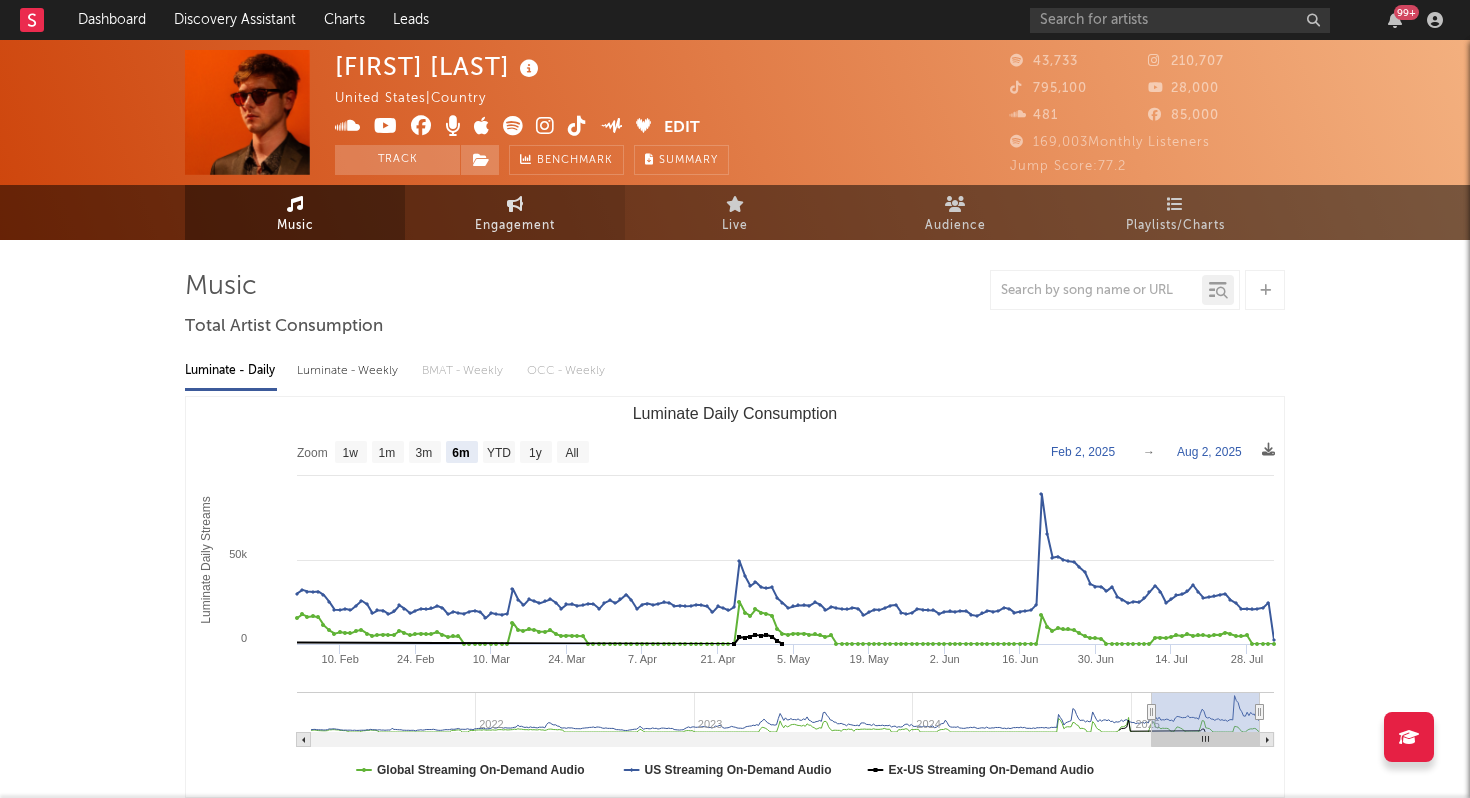 select on "1w" 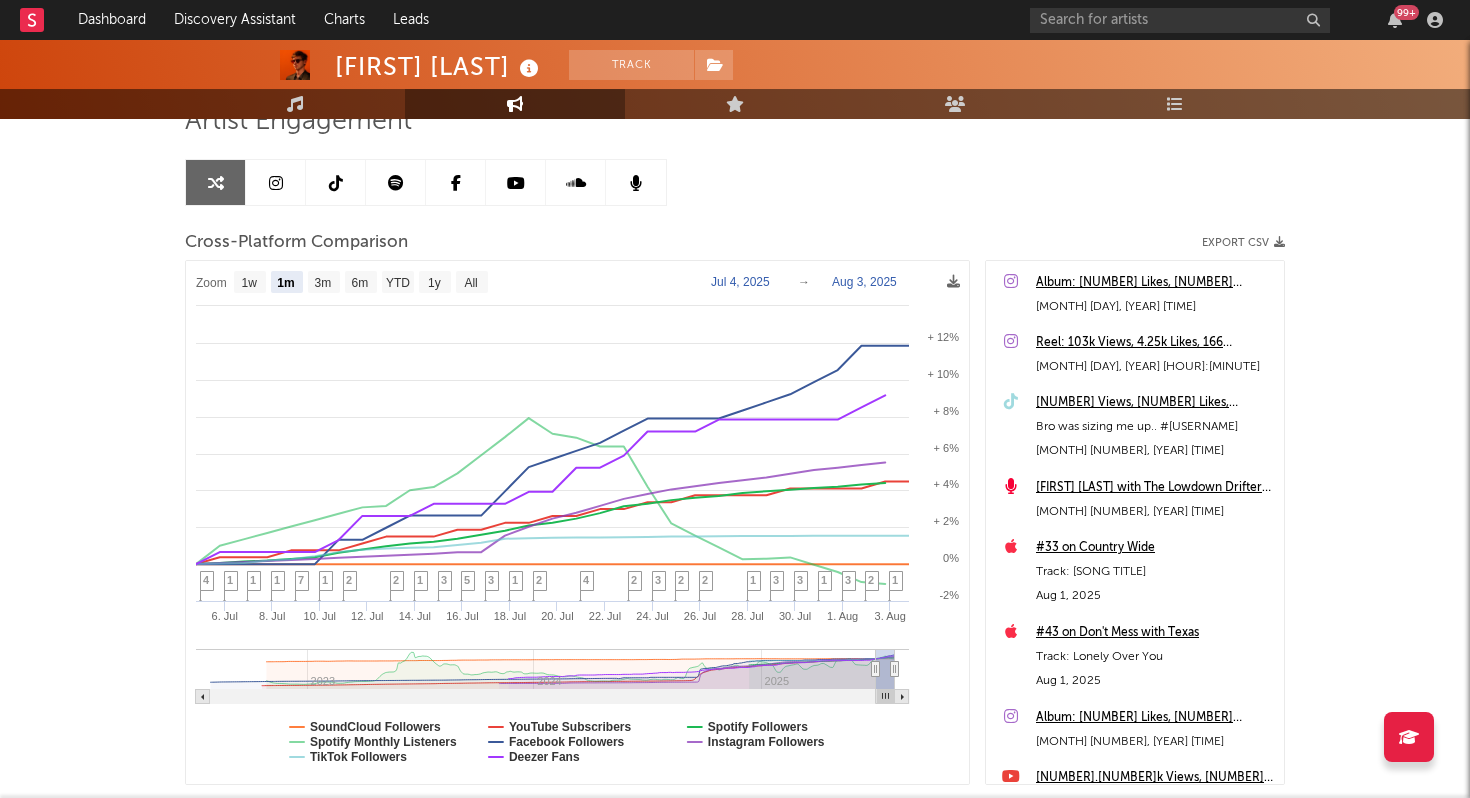 scroll, scrollTop: 178, scrollLeft: 0, axis: vertical 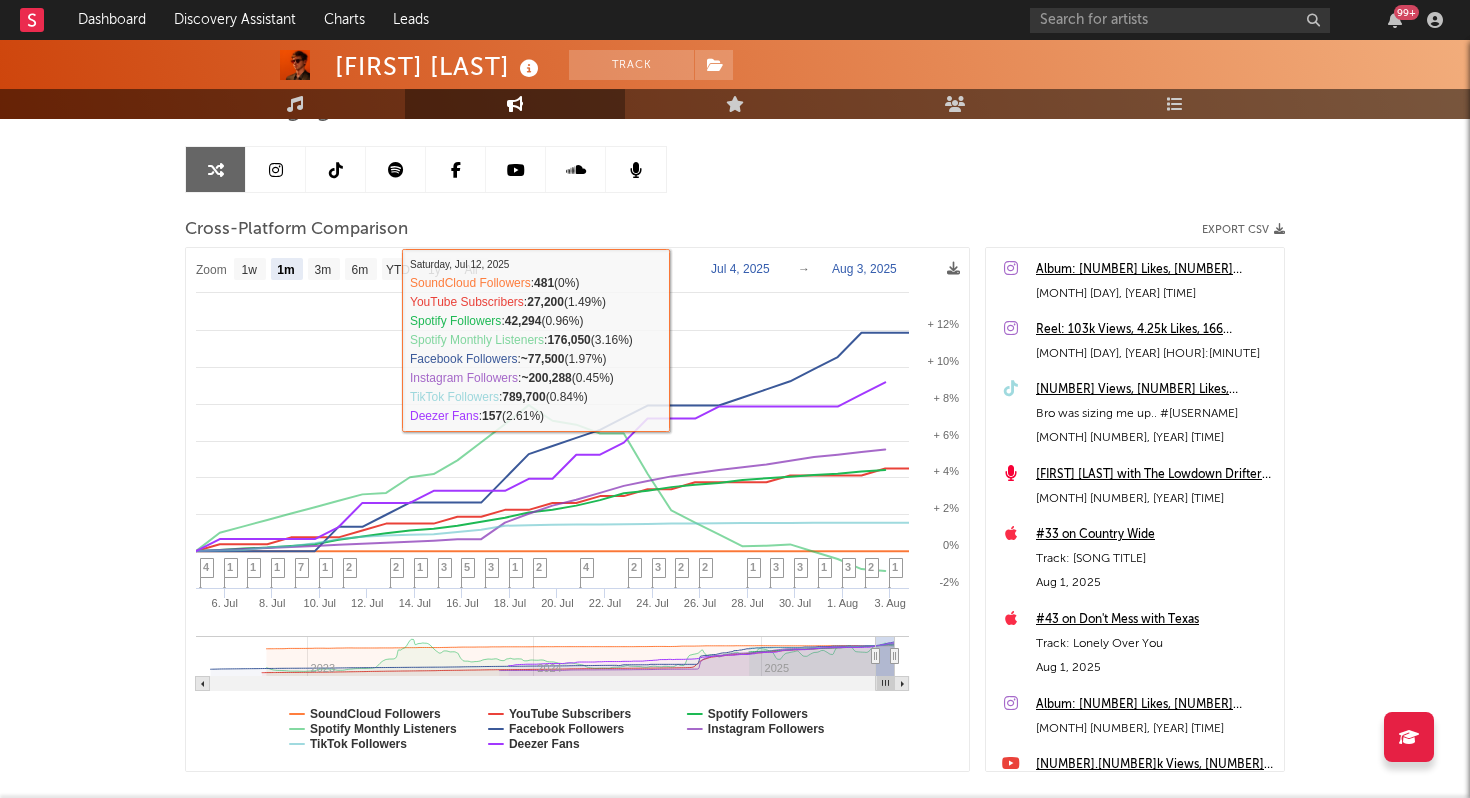click on "Cross-Platform Comparison Export CSV" at bounding box center (735, 230) 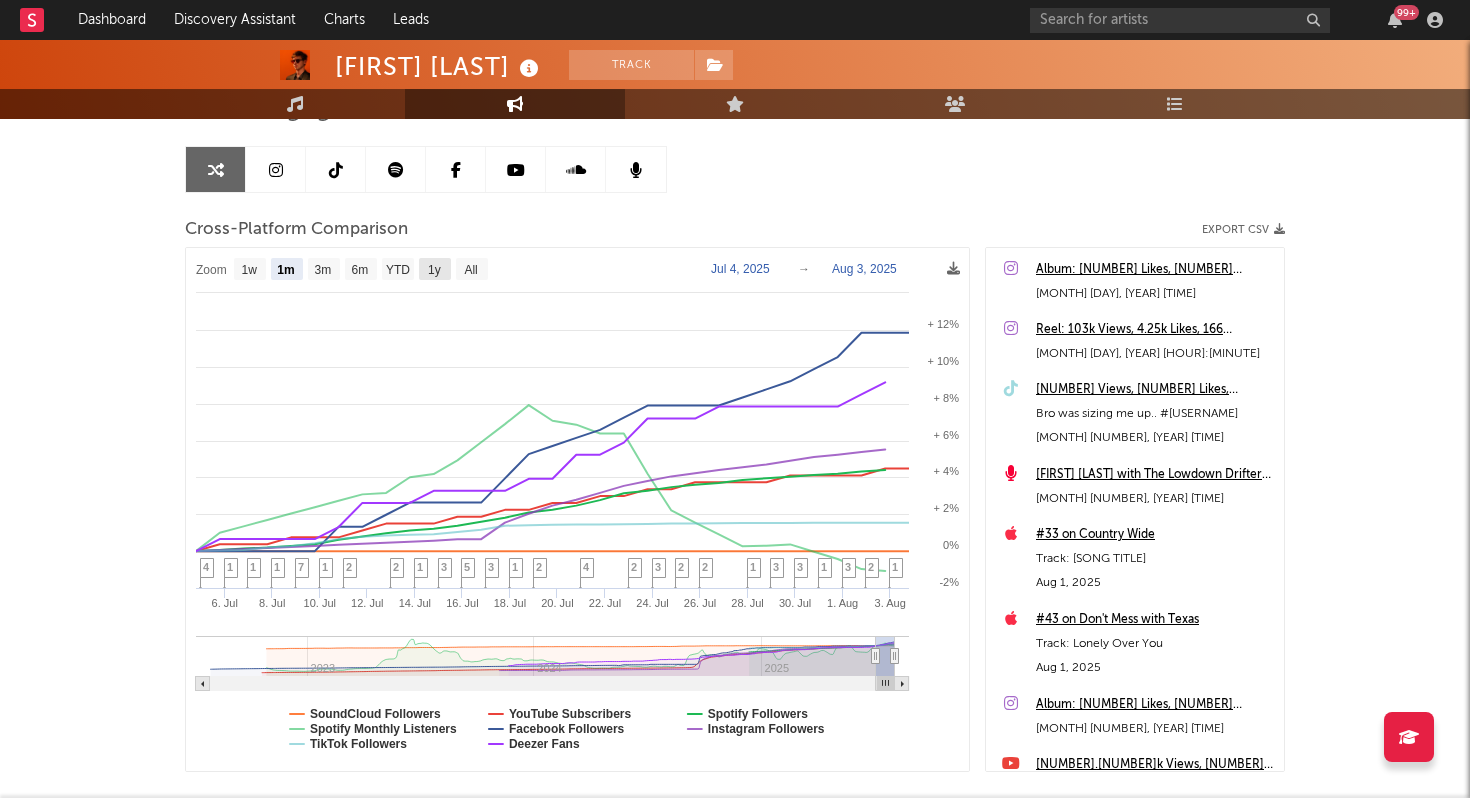 click on "1y" 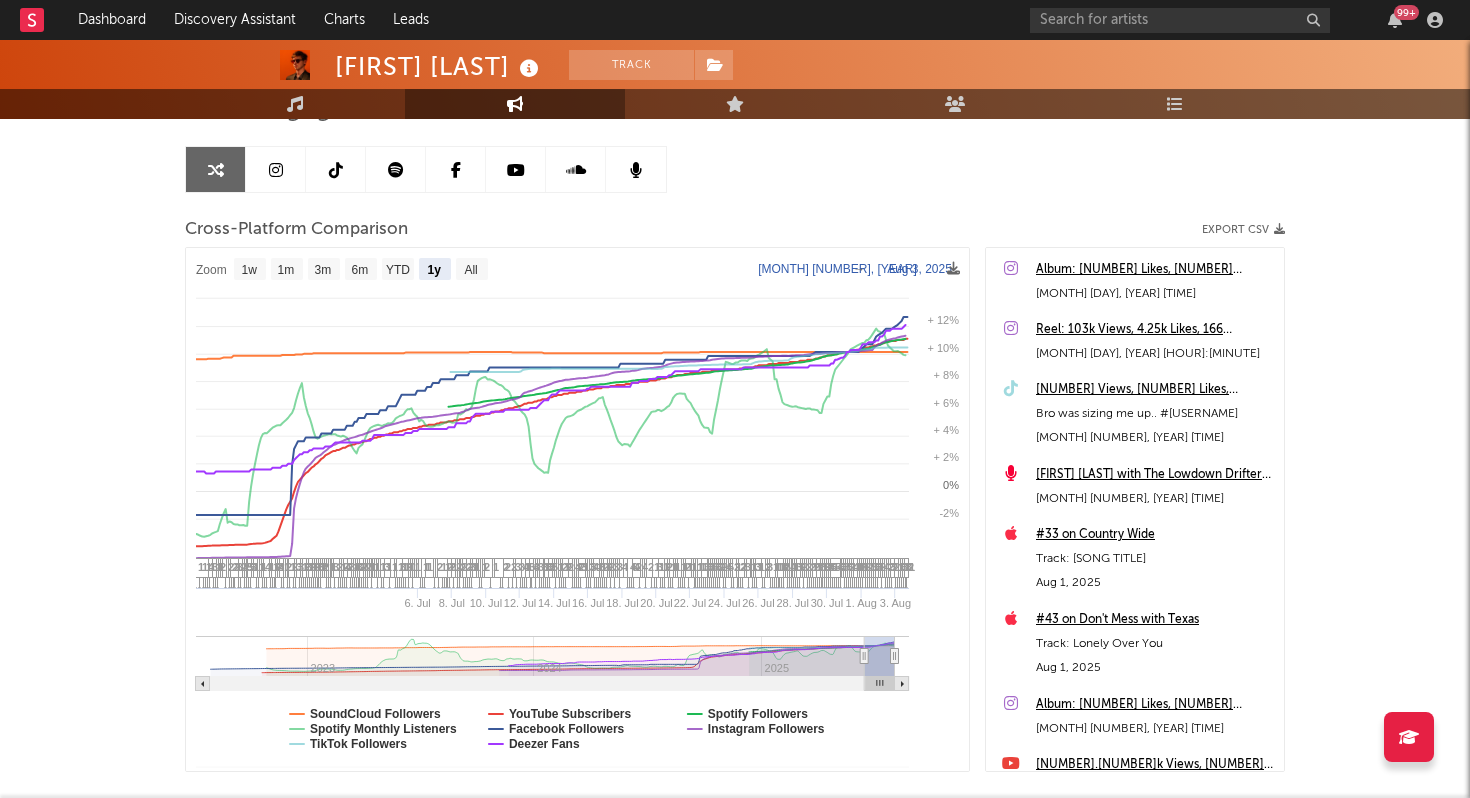 select on "1y" 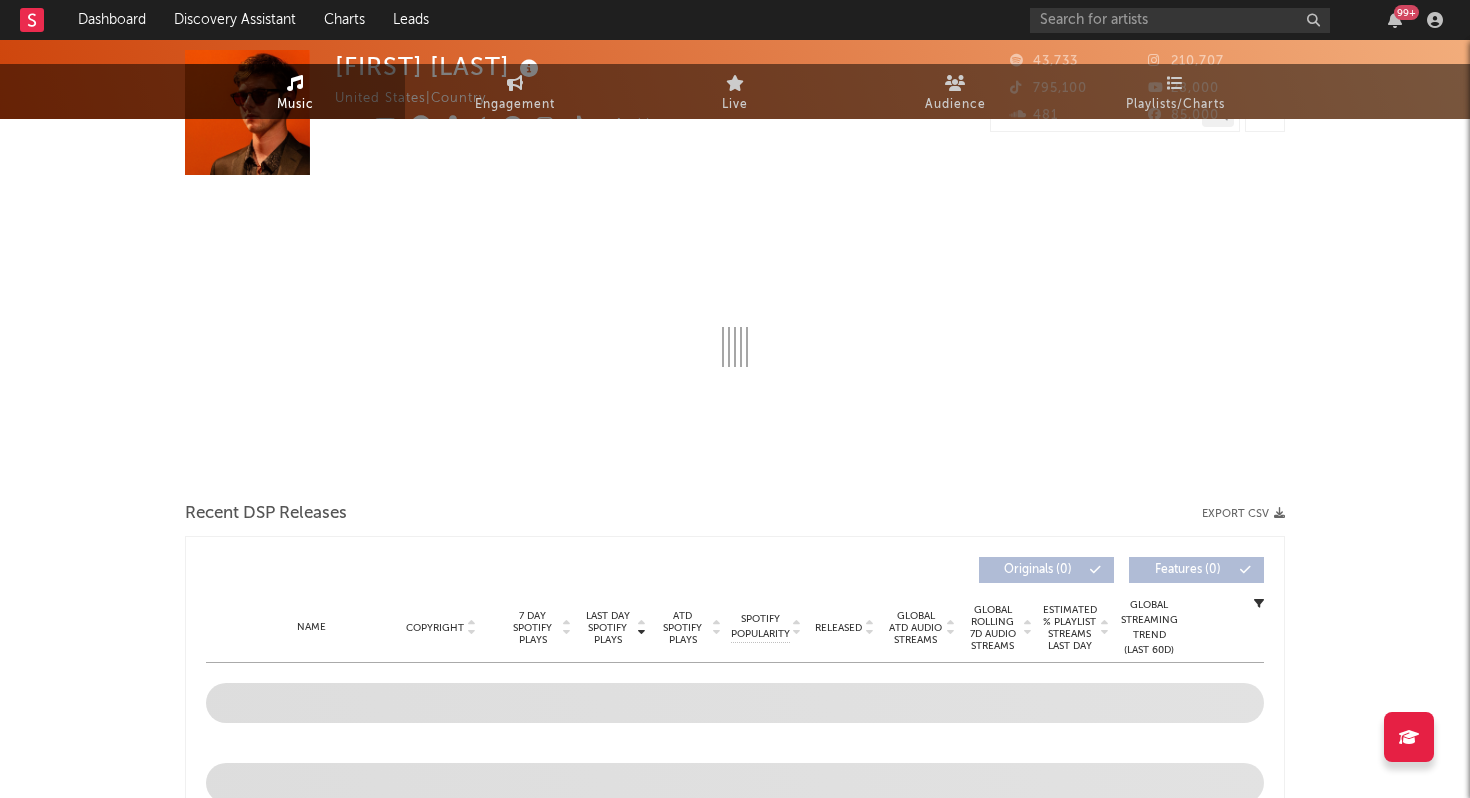 scroll, scrollTop: 0, scrollLeft: 0, axis: both 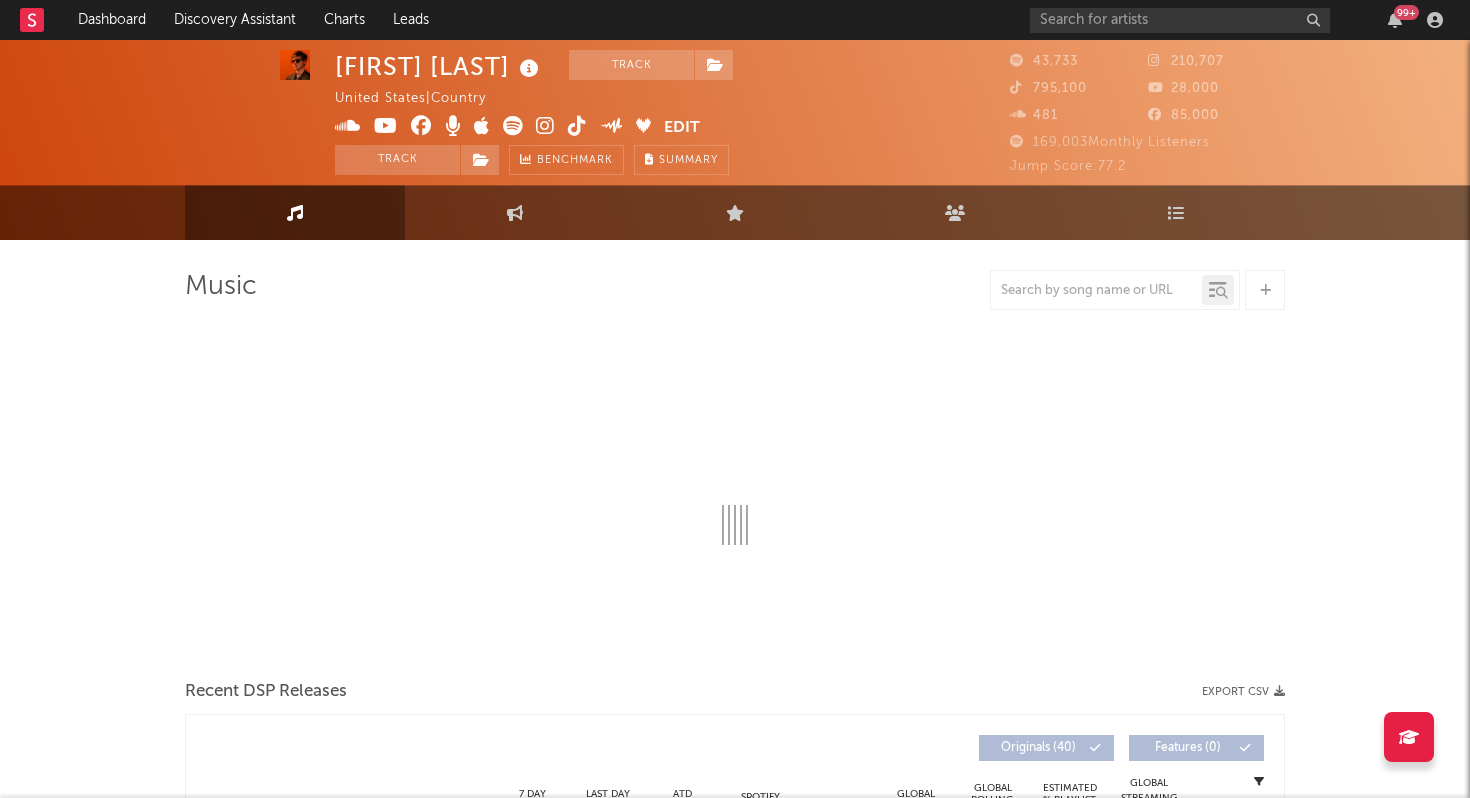 select on "6m" 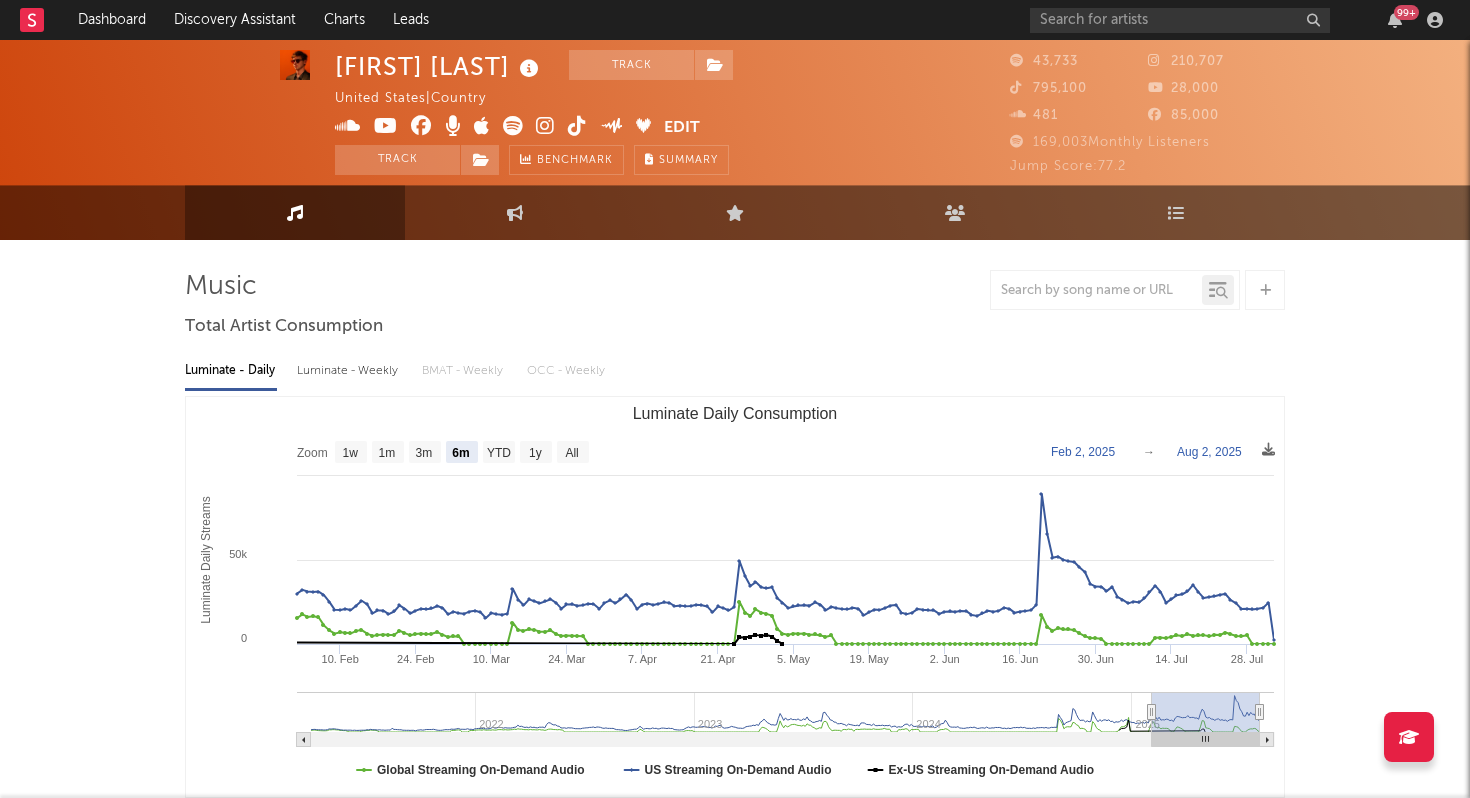 scroll, scrollTop: 1, scrollLeft: 0, axis: vertical 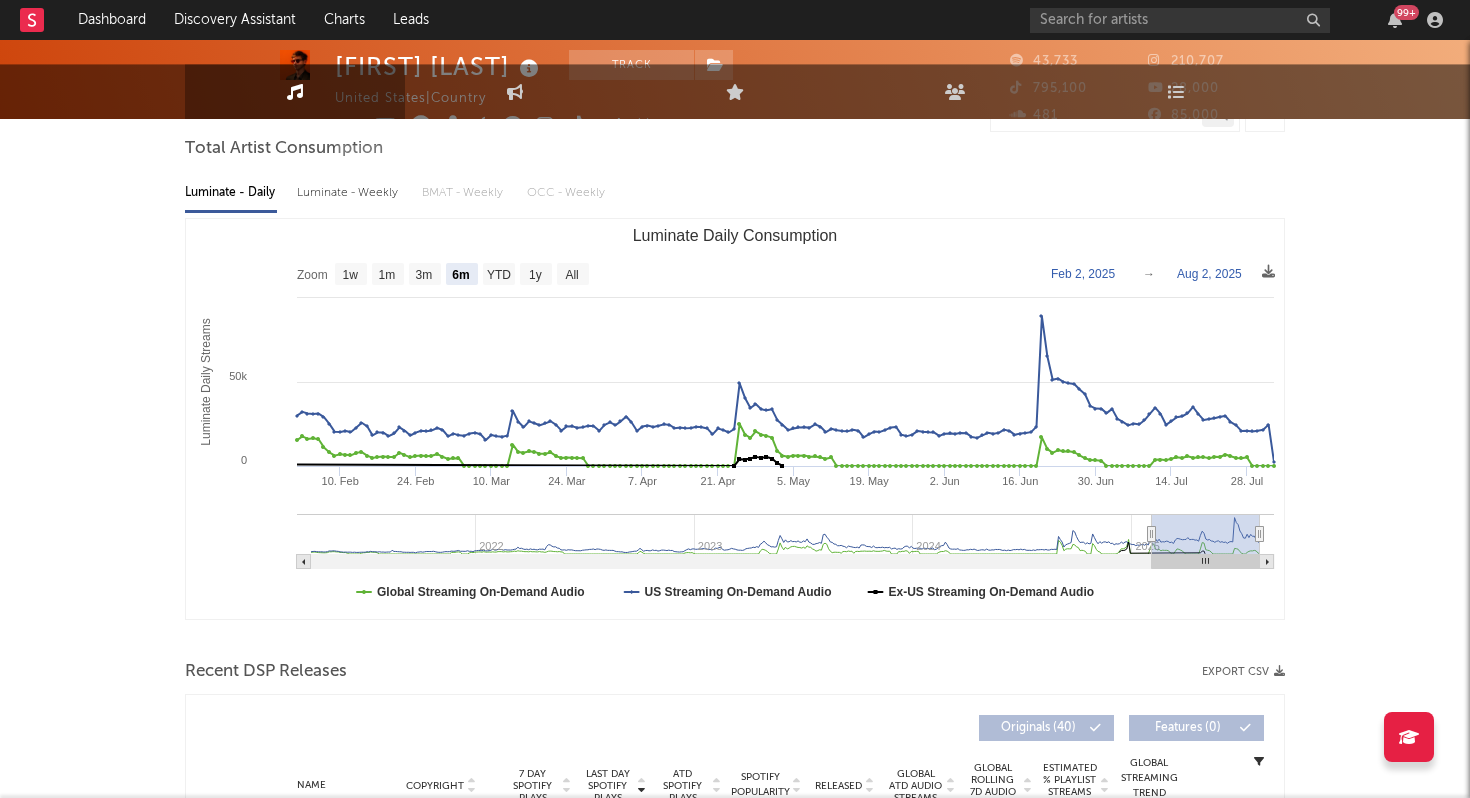 select on "1w" 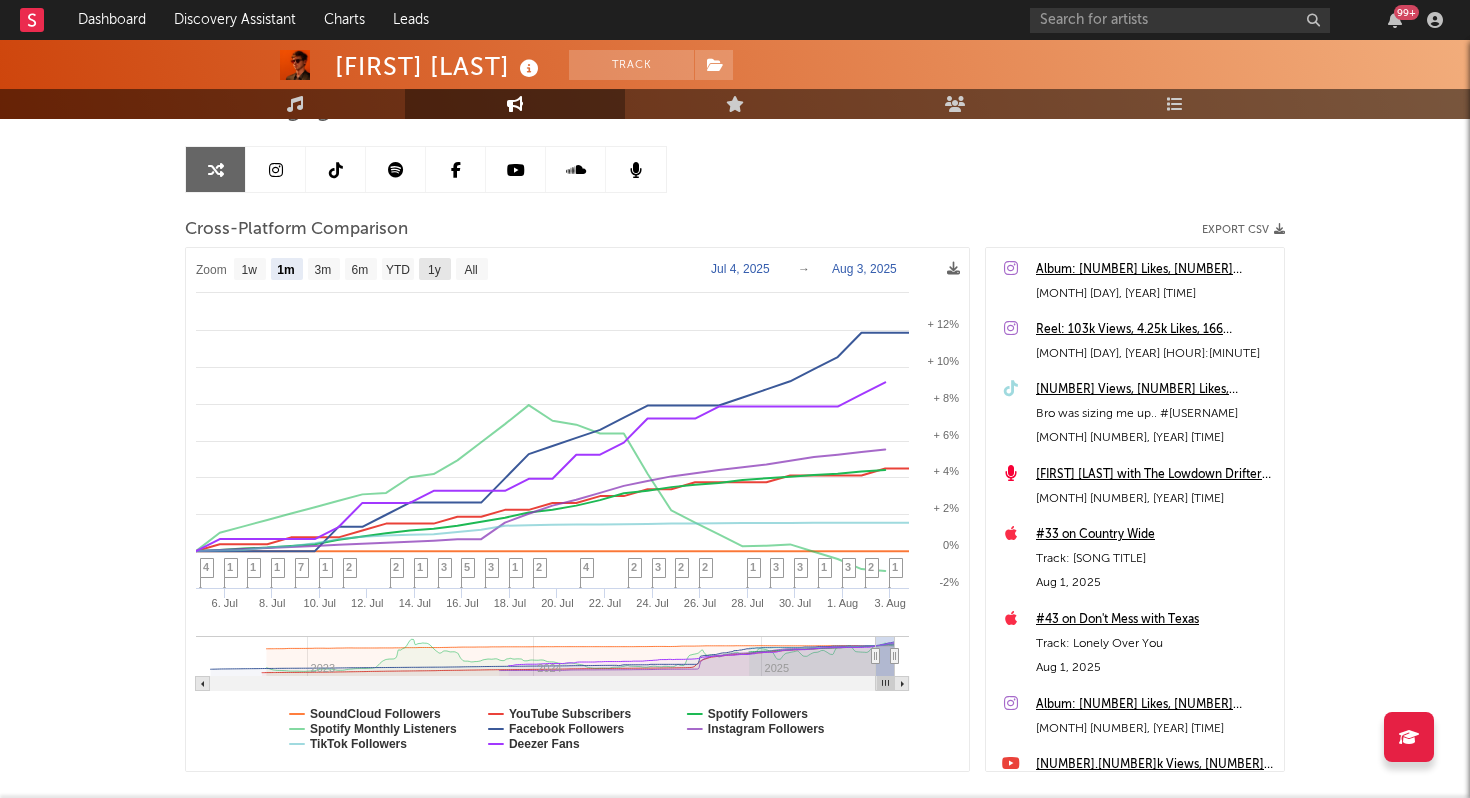 click on "1y" 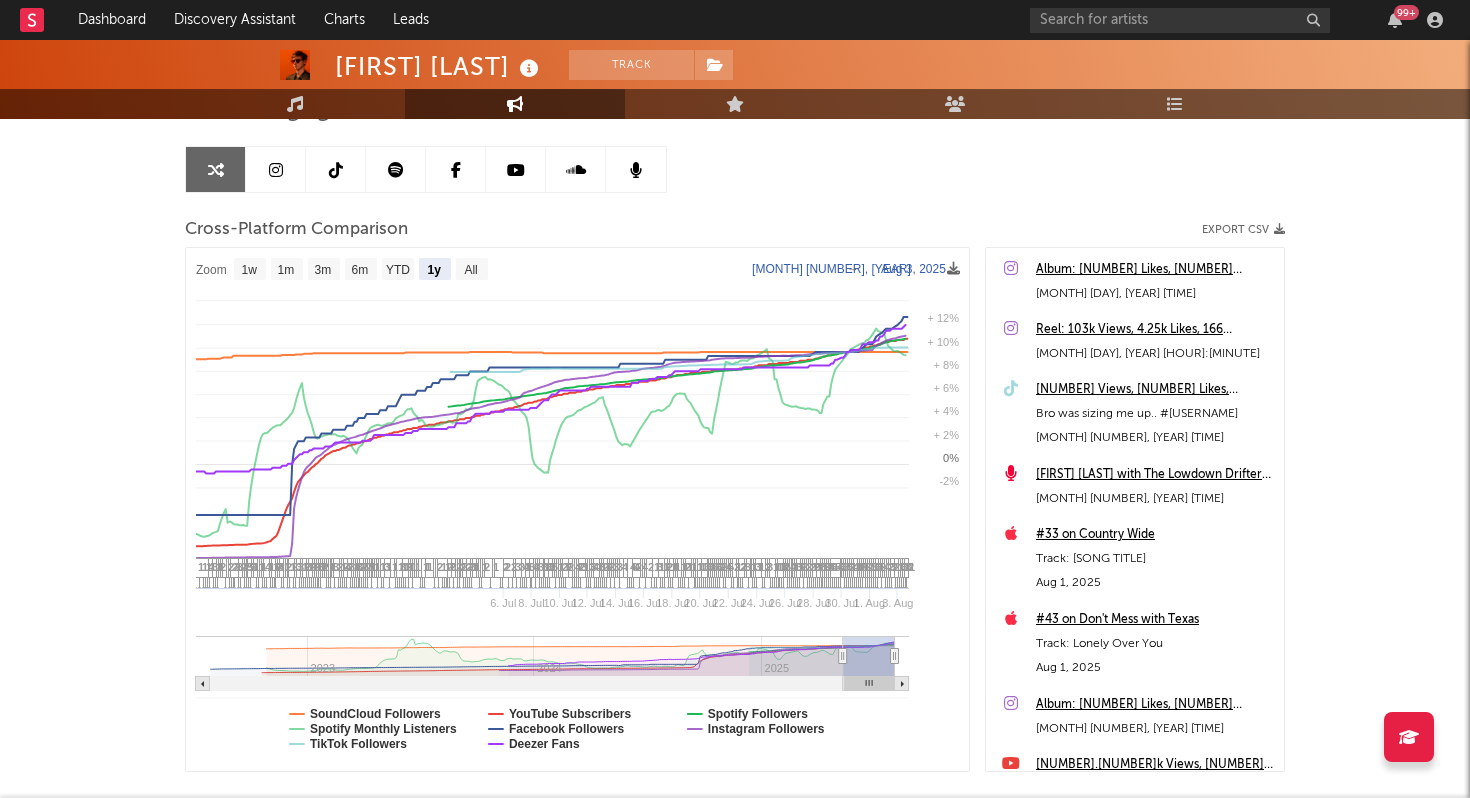 select on "1y" 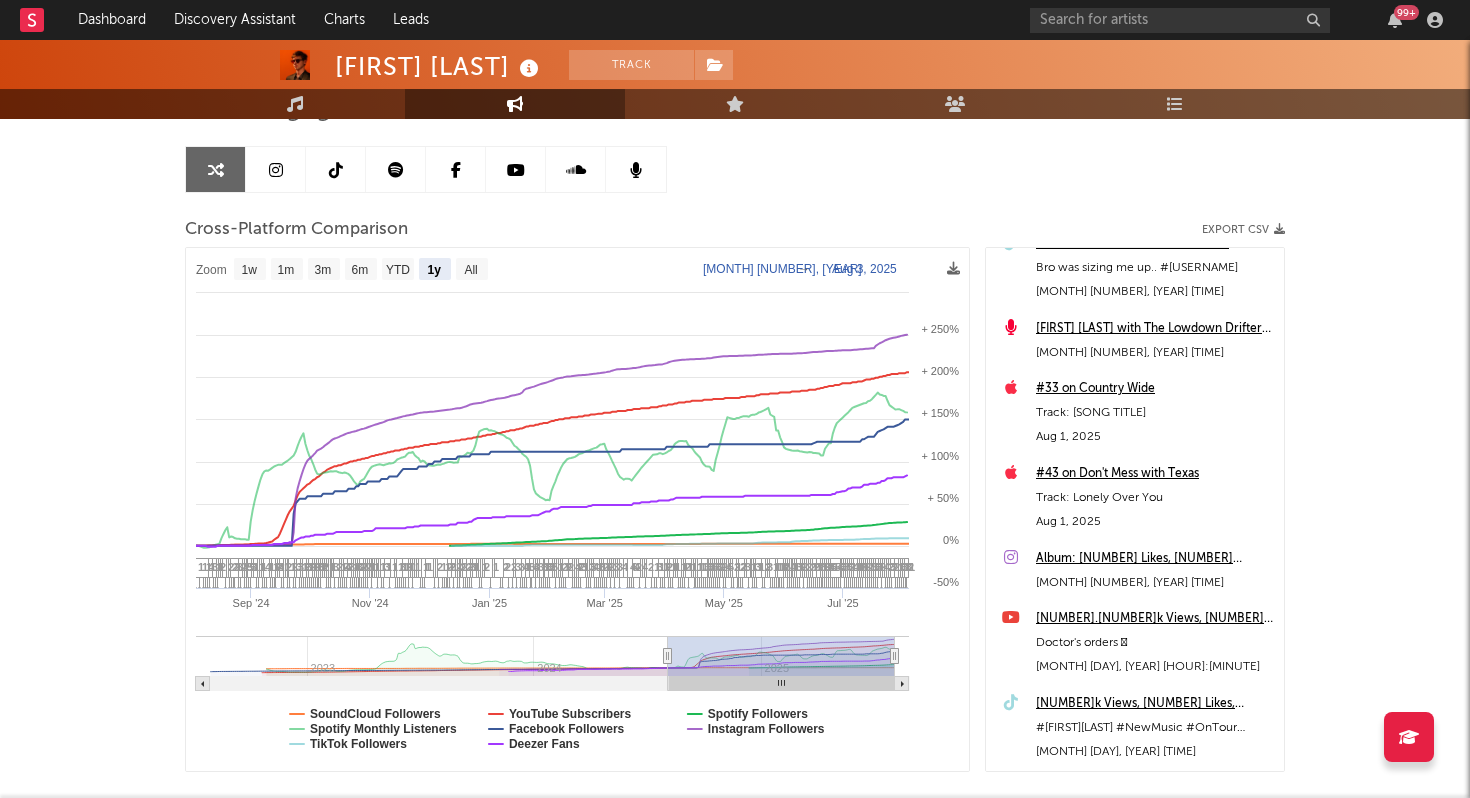 scroll, scrollTop: 163, scrollLeft: 0, axis: vertical 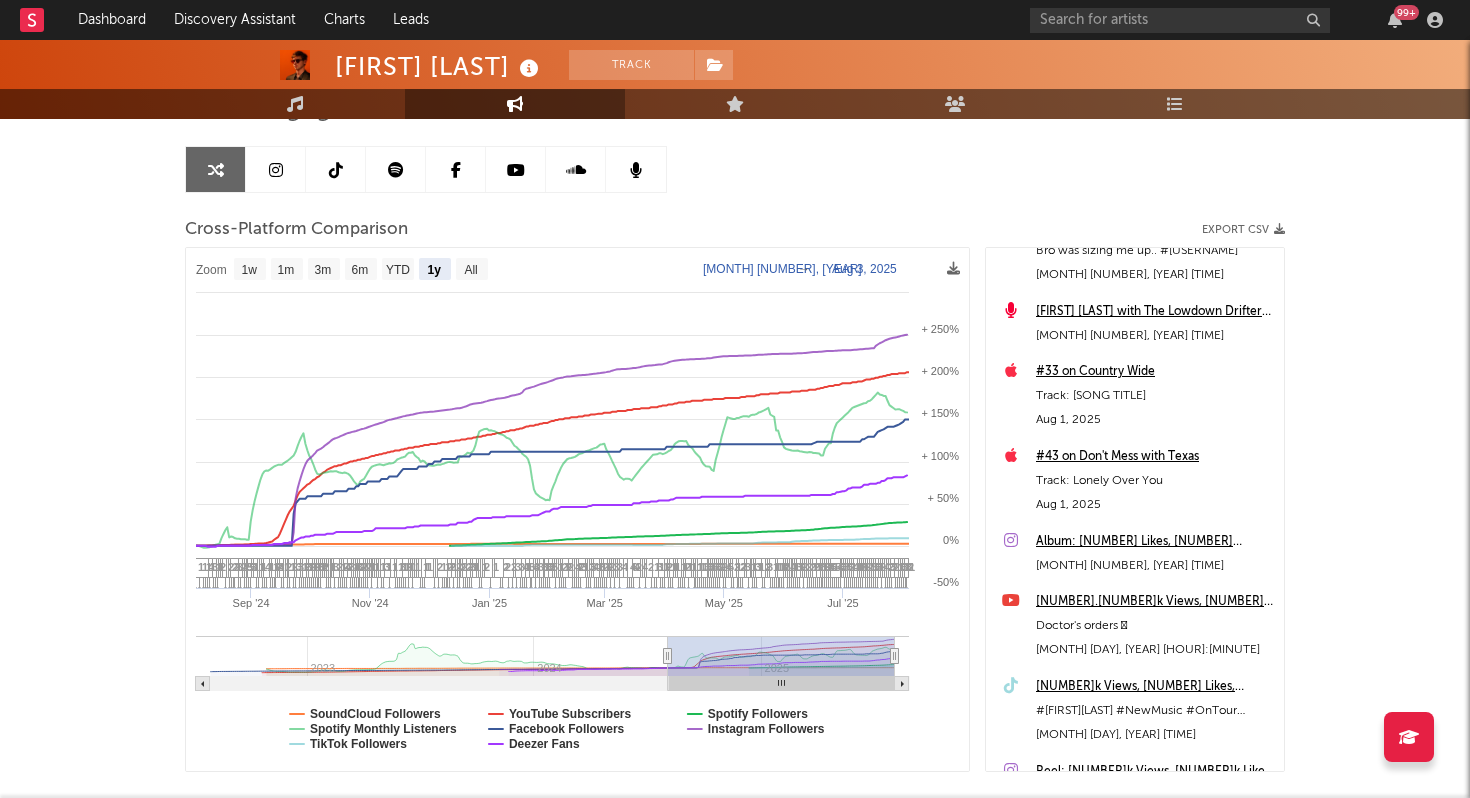 click at bounding box center (336, 169) 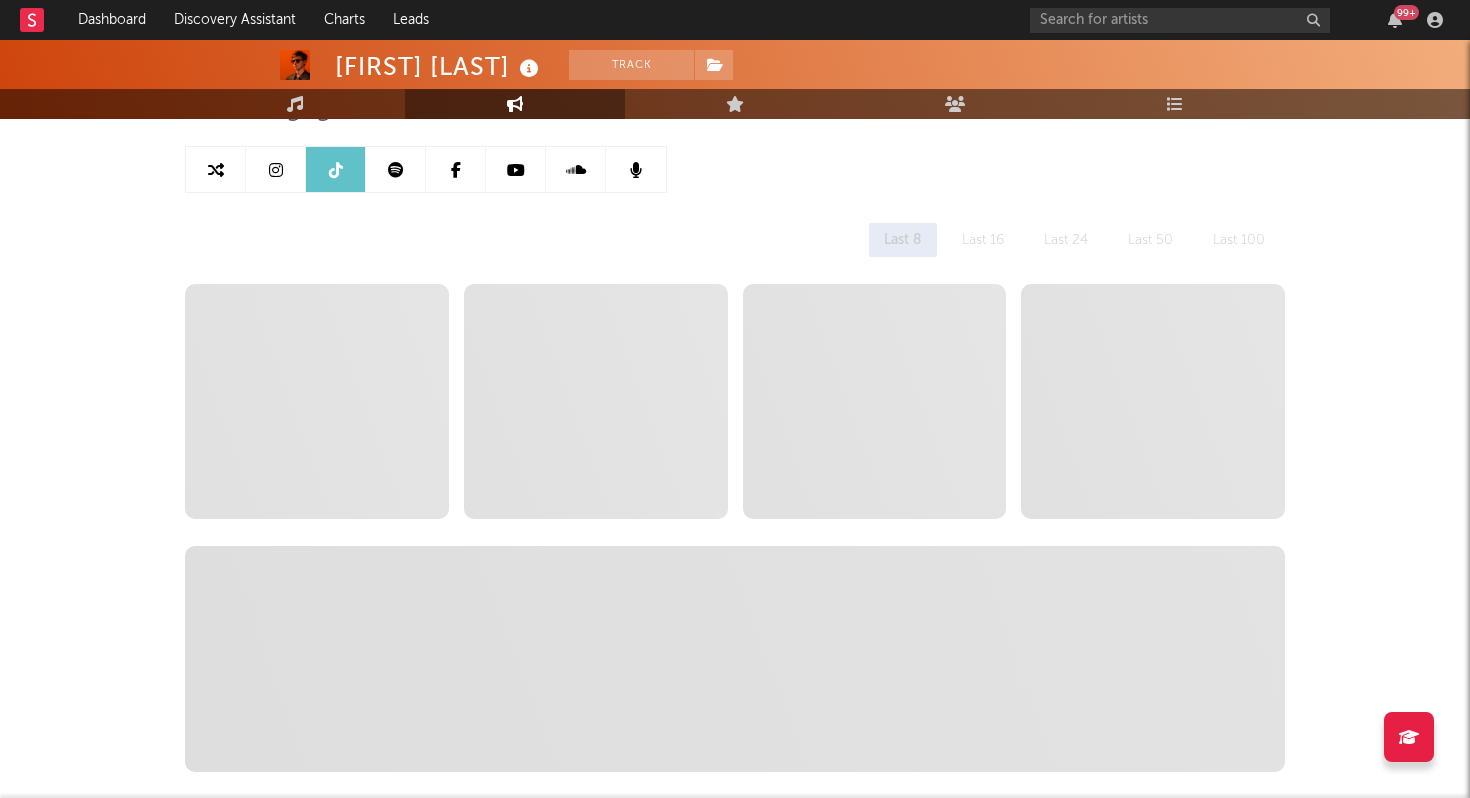 select on "6m" 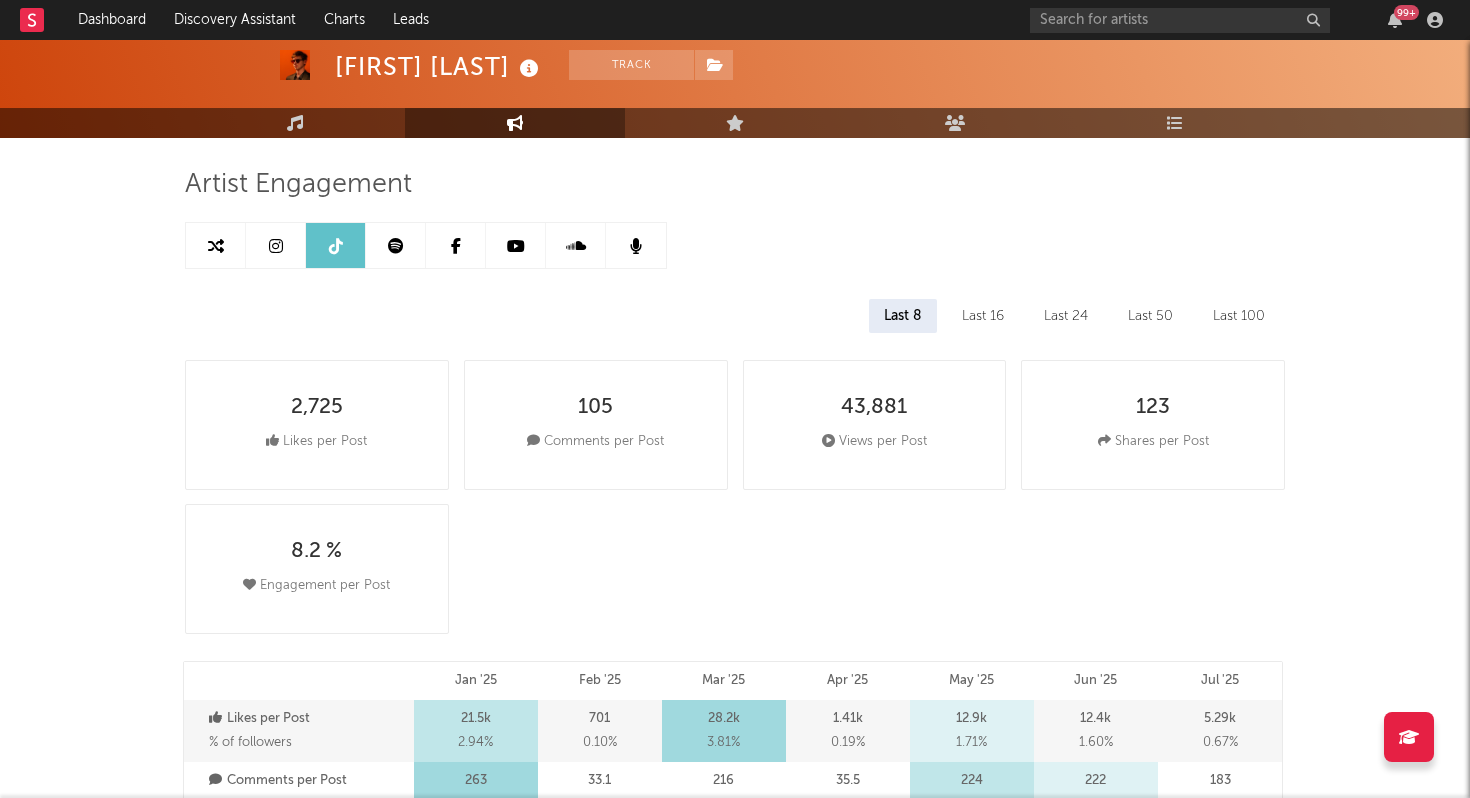 scroll, scrollTop: 106, scrollLeft: 0, axis: vertical 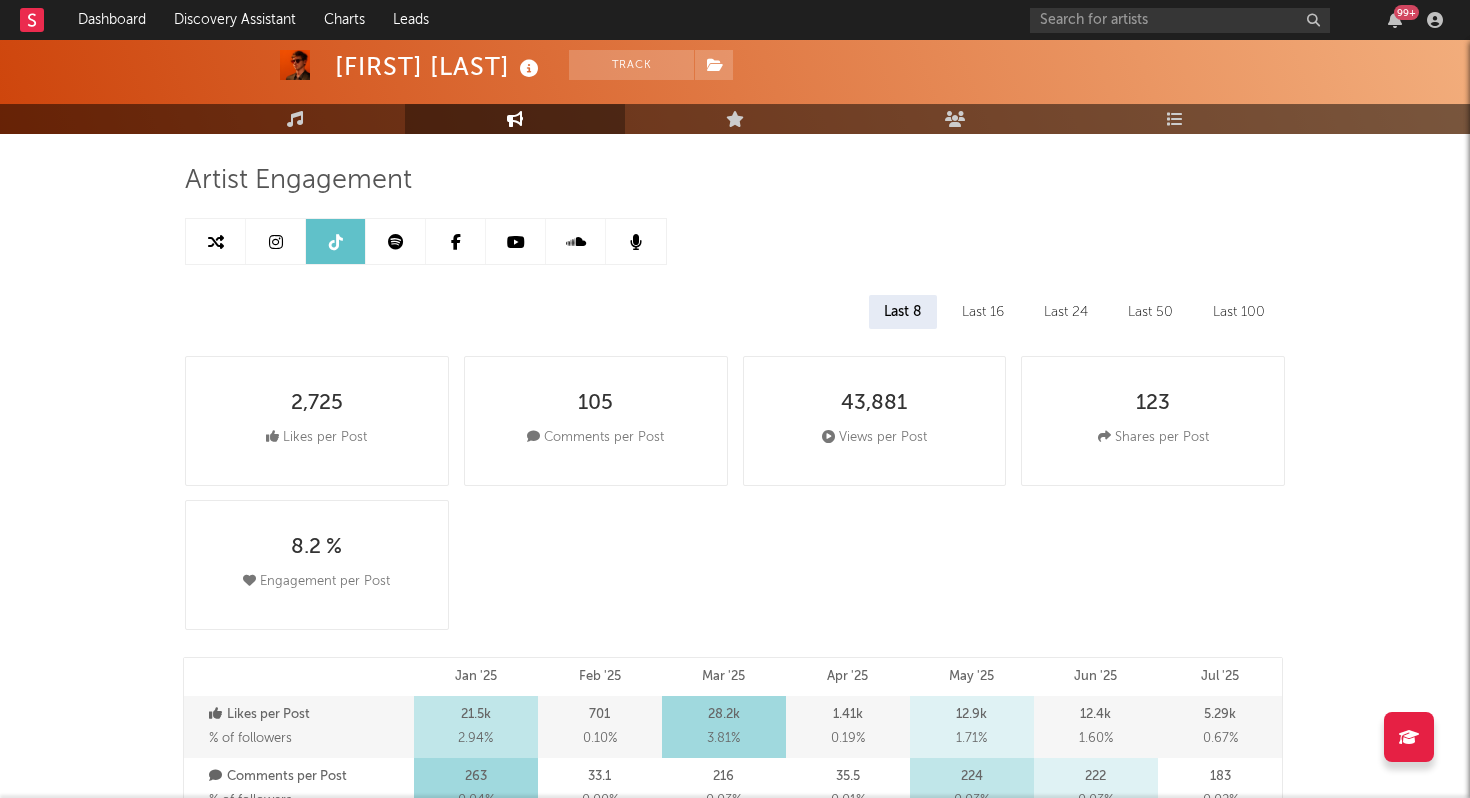 click at bounding box center [216, 242] 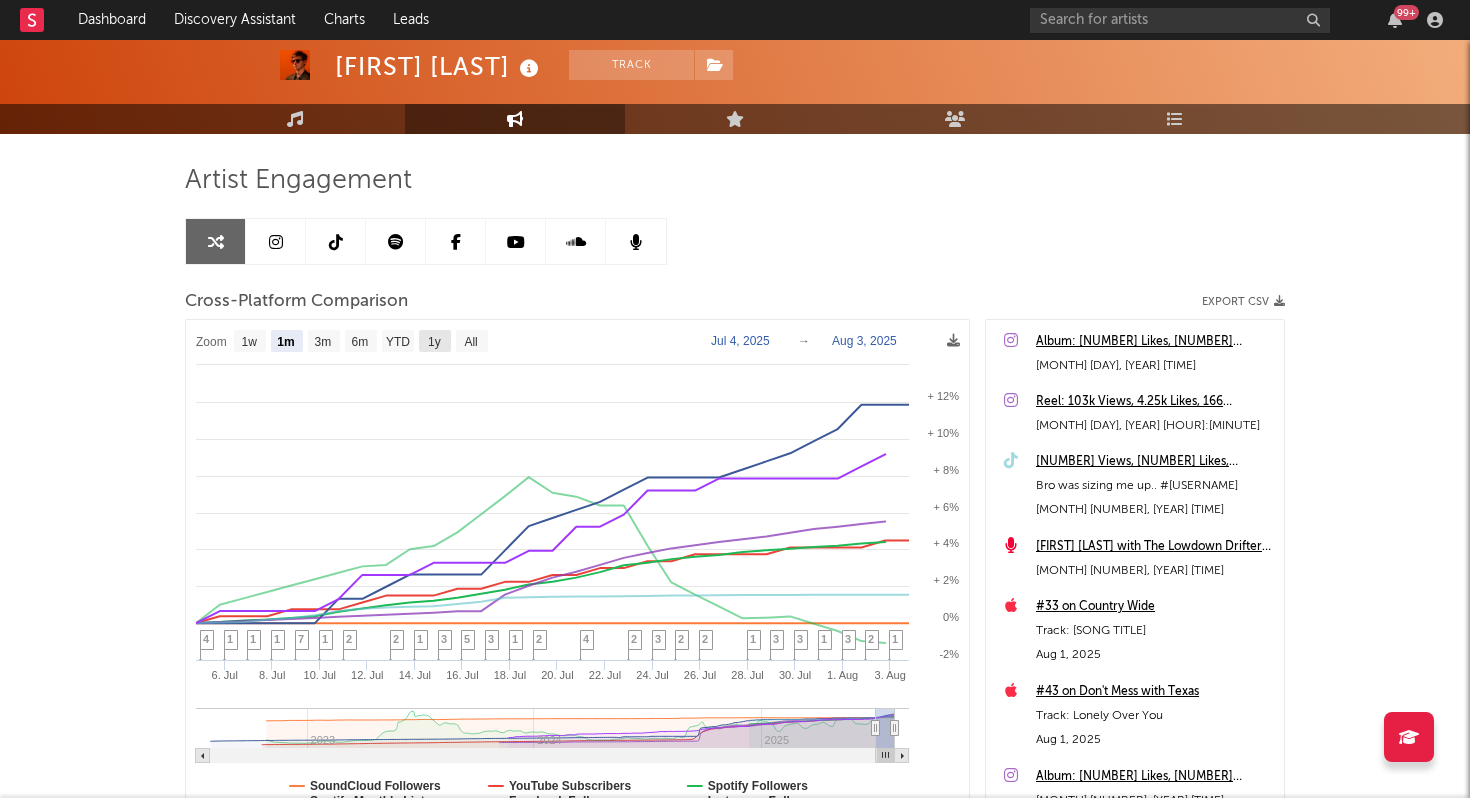 click on "1y" 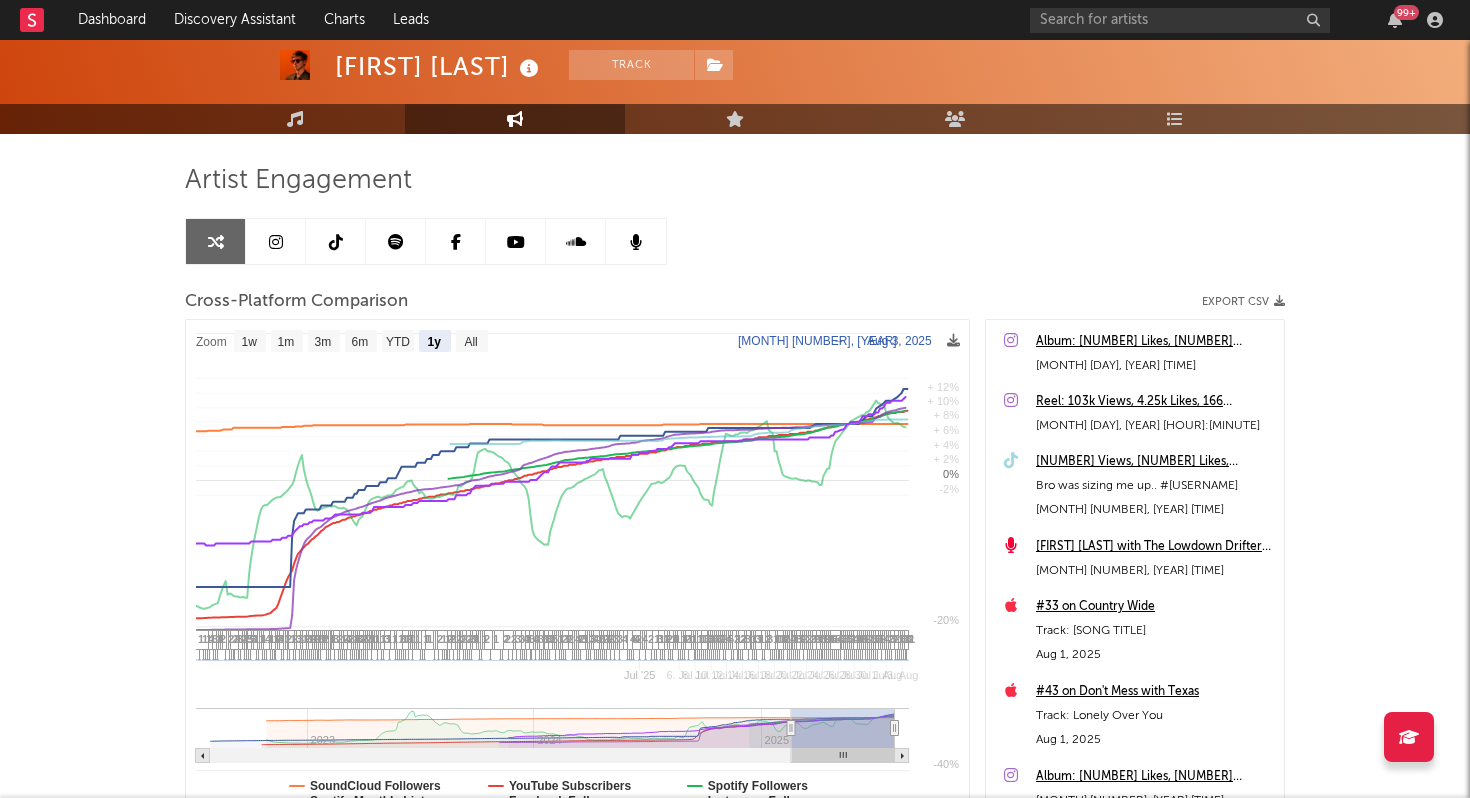 select on "1y" 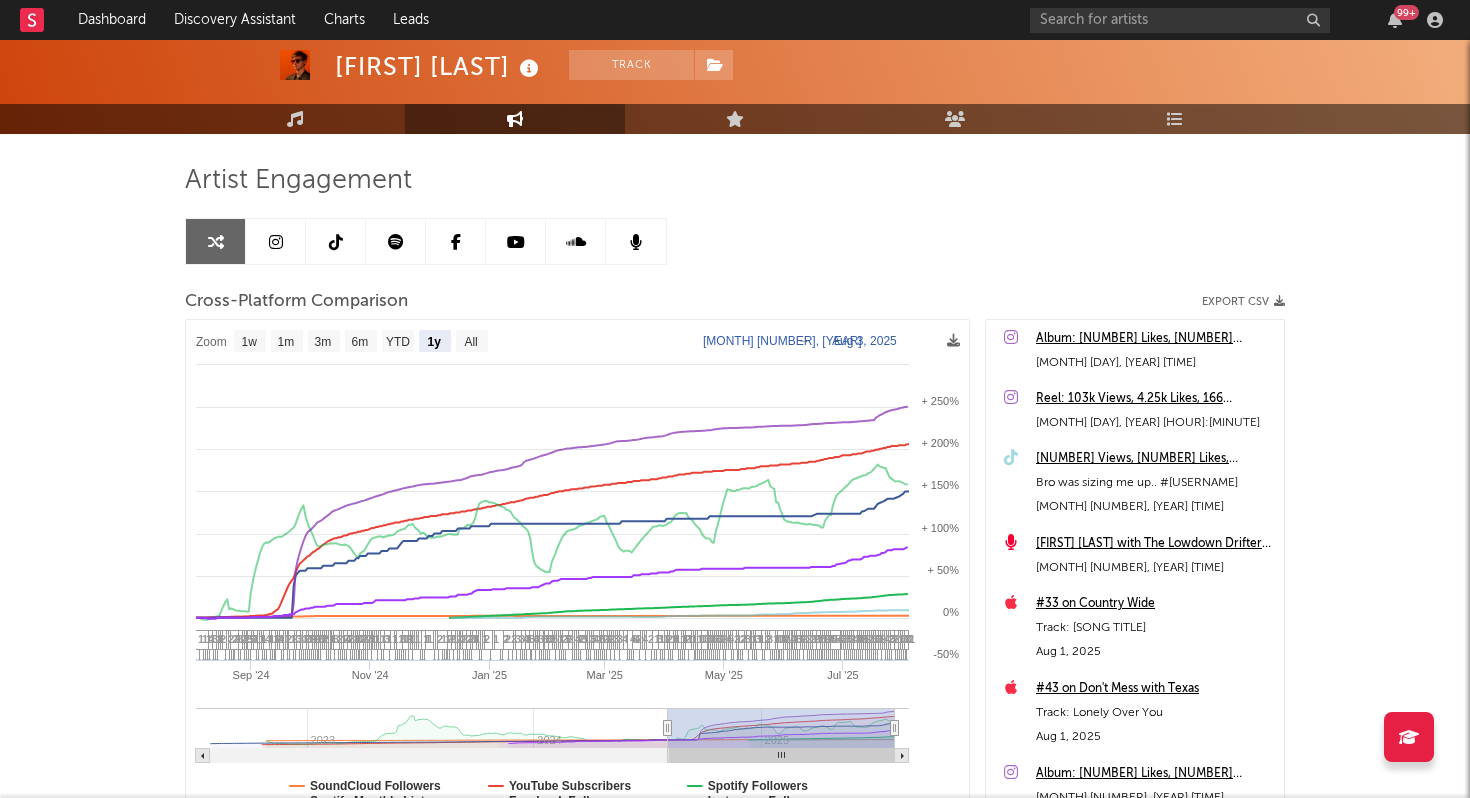 scroll, scrollTop: 0, scrollLeft: 0, axis: both 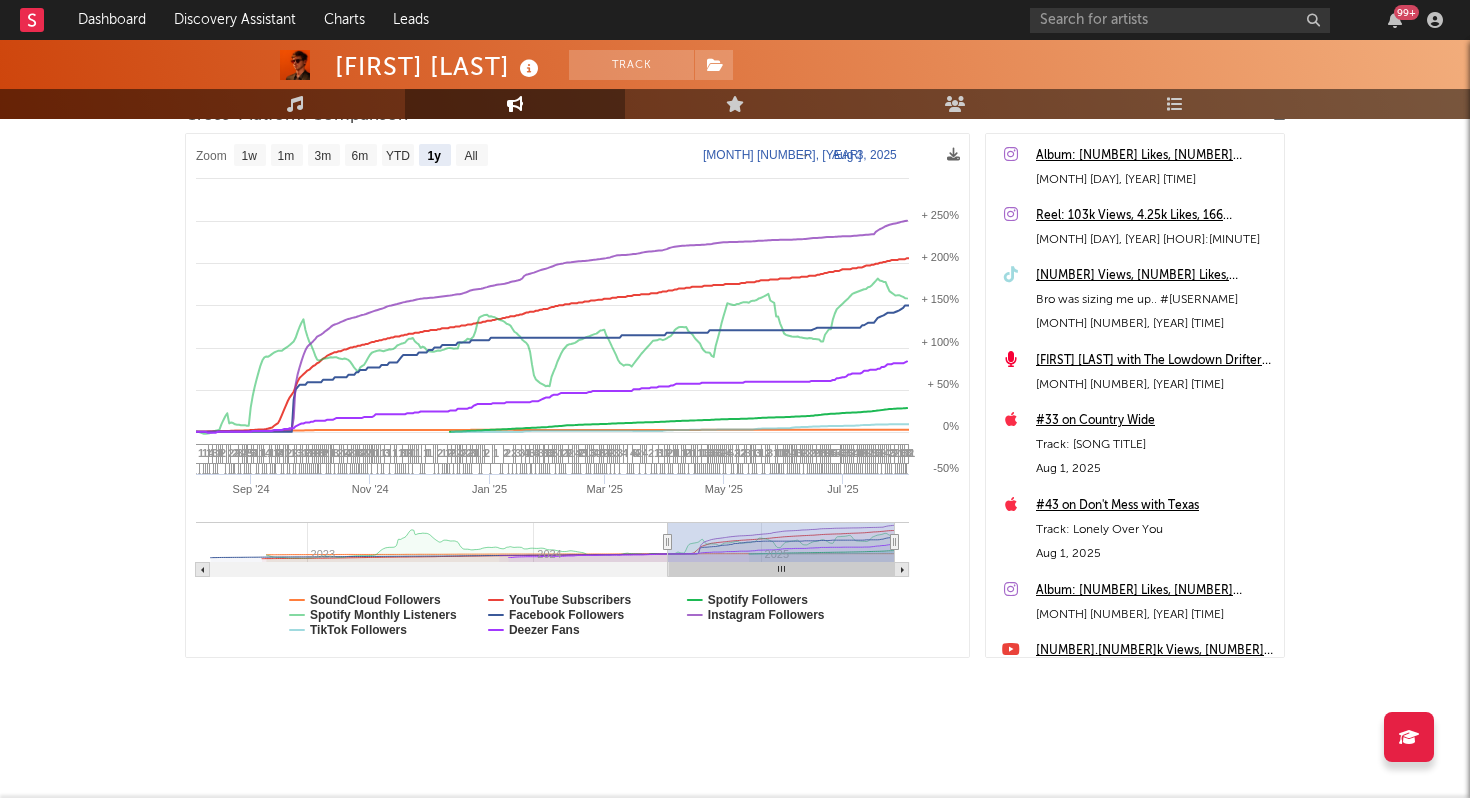 type on "[YEAR]-[MONTH]-[NUMBER]" 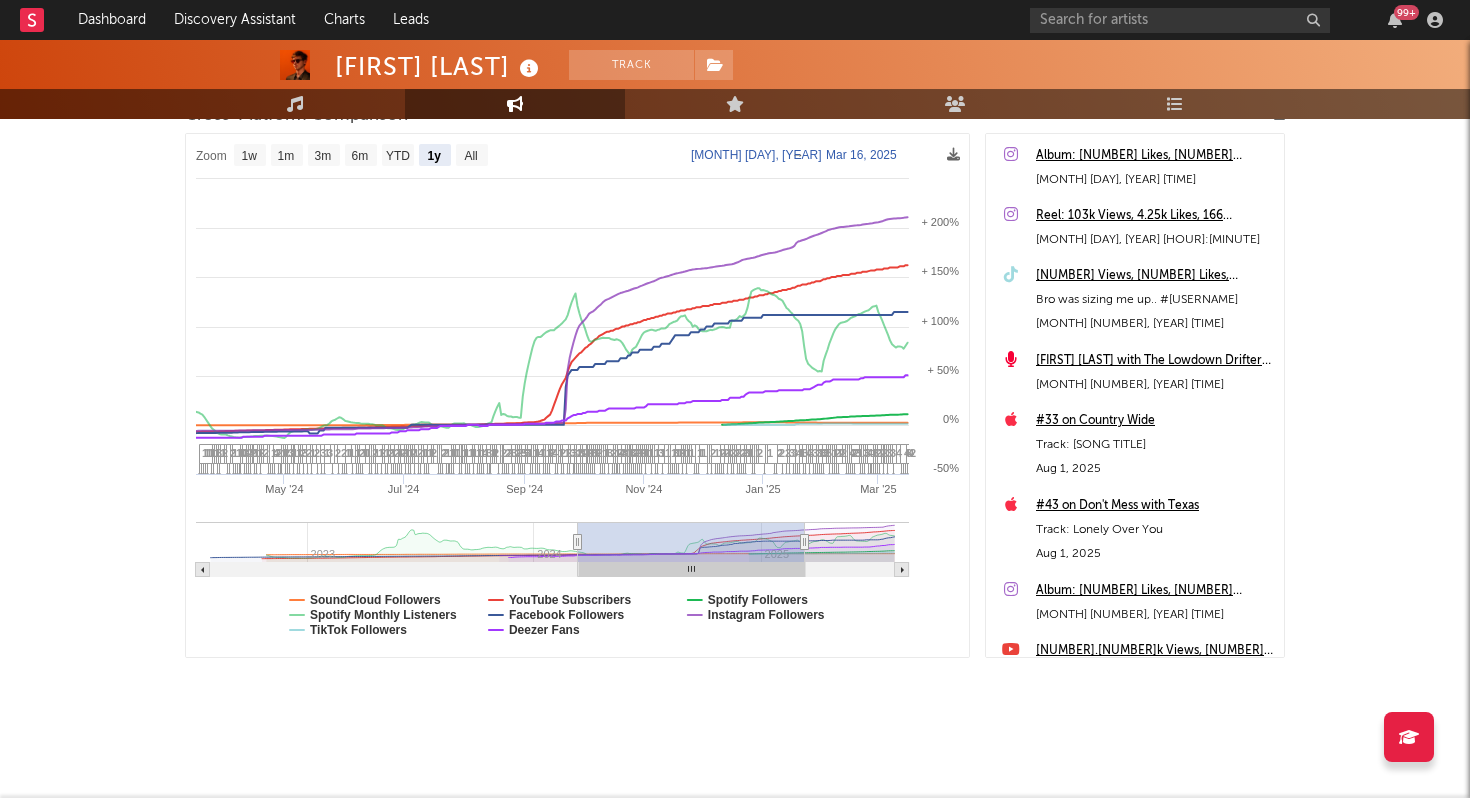type on "[YEAR]-[MONTH]-[NUMBER]" 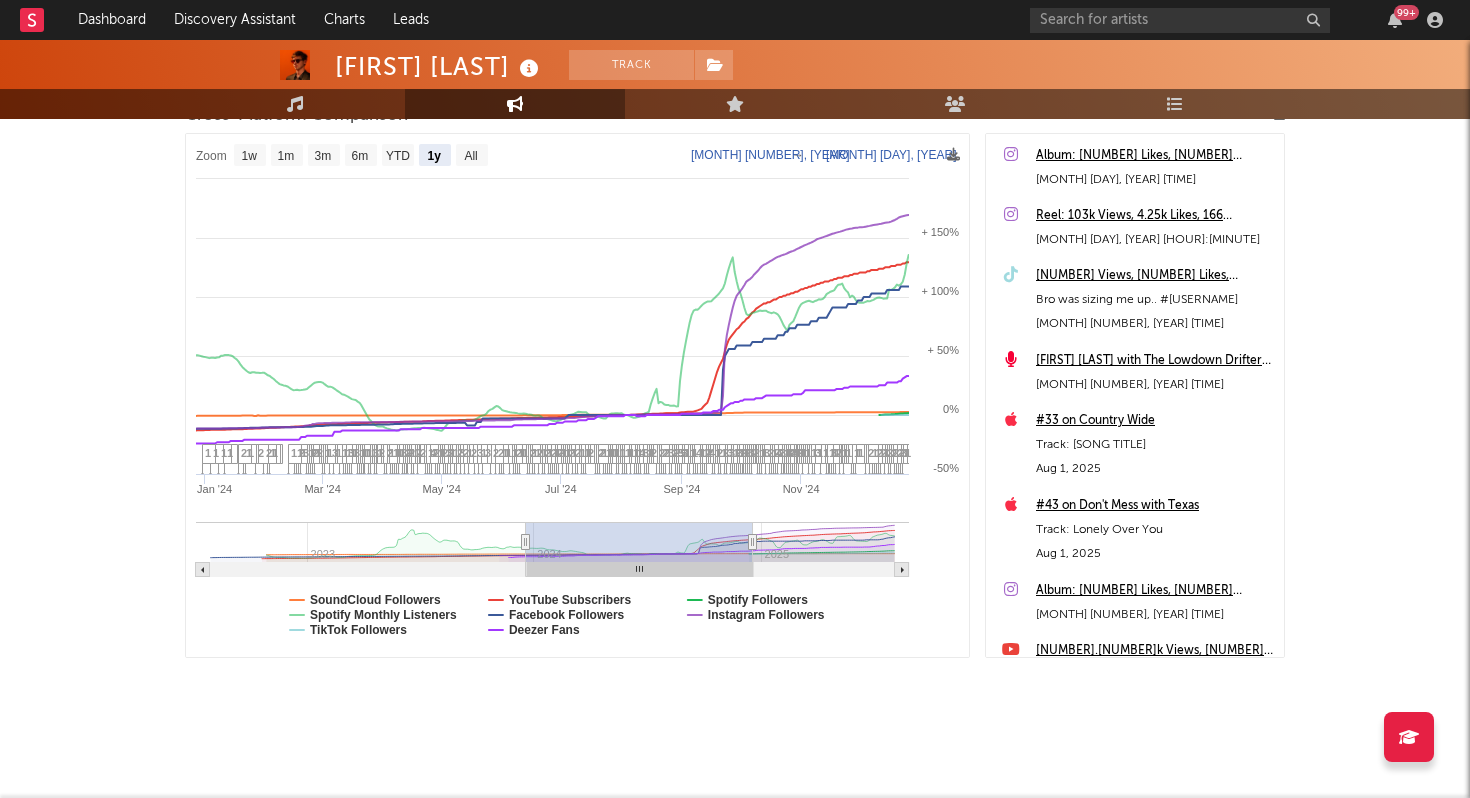 type on "[YEAR]-[MONTH]-[DAY]" 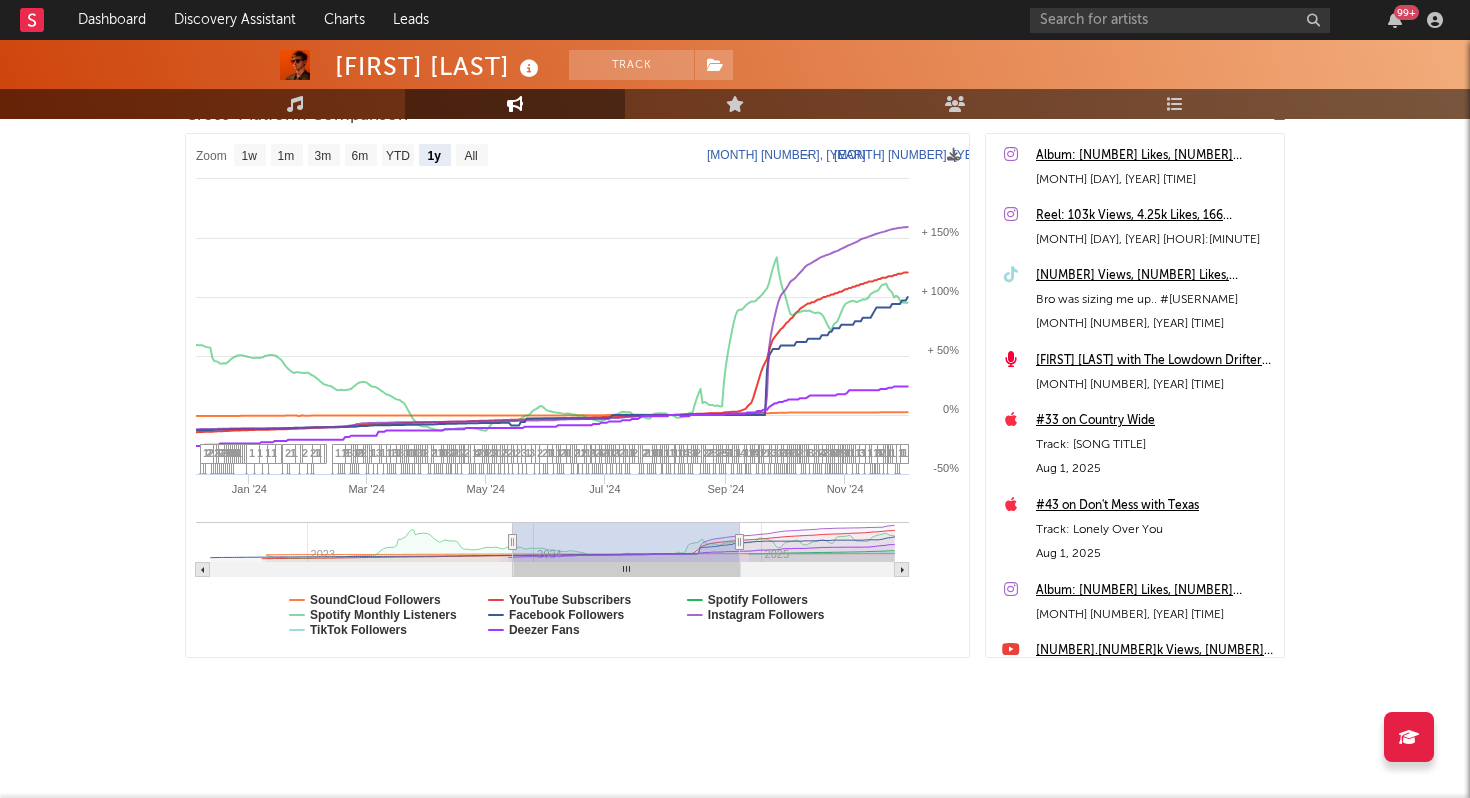 type on "[YEAR]-[MONTH]-[NUMBER]" 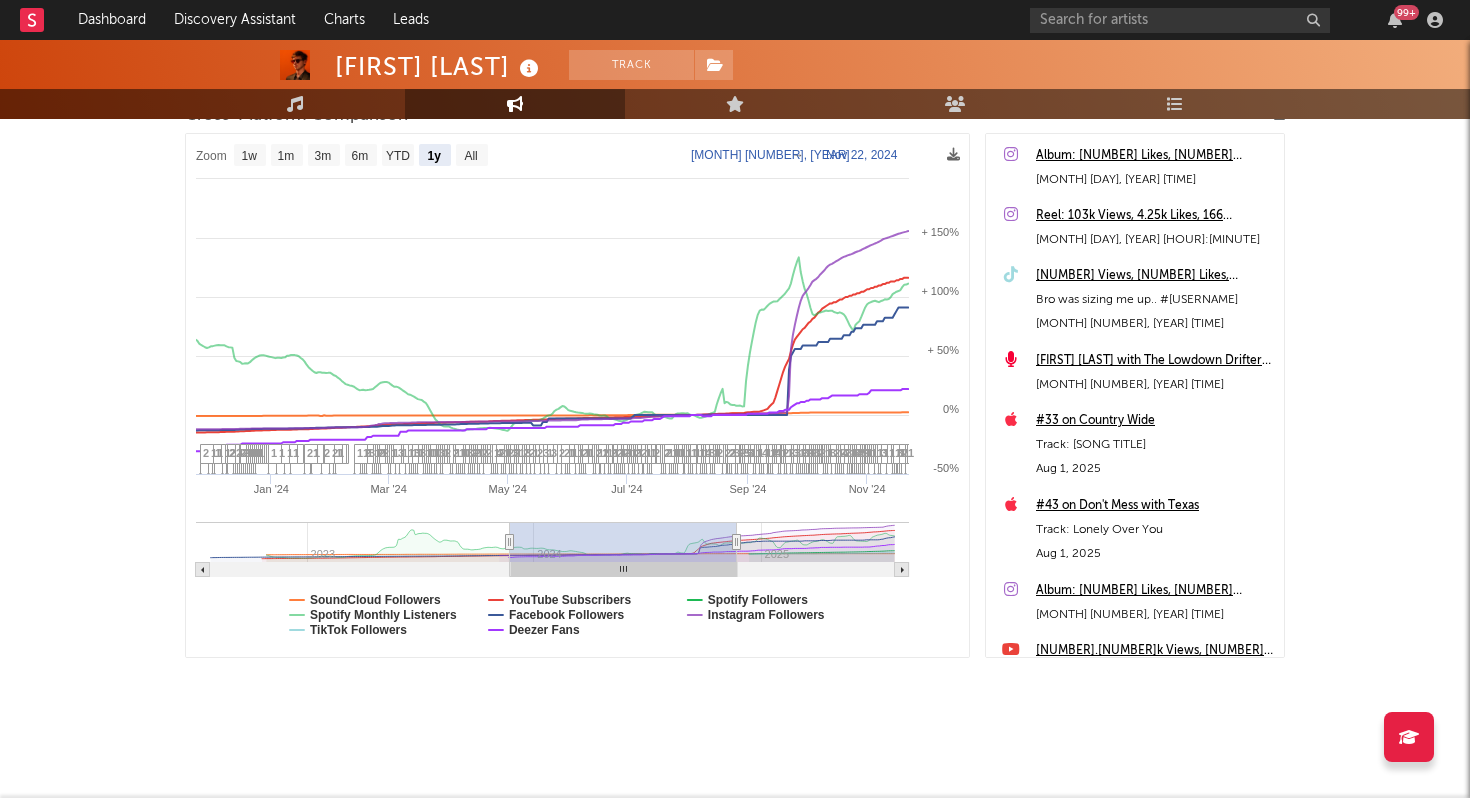 type on "[YEAR]-[MONTH]-[DAY]" 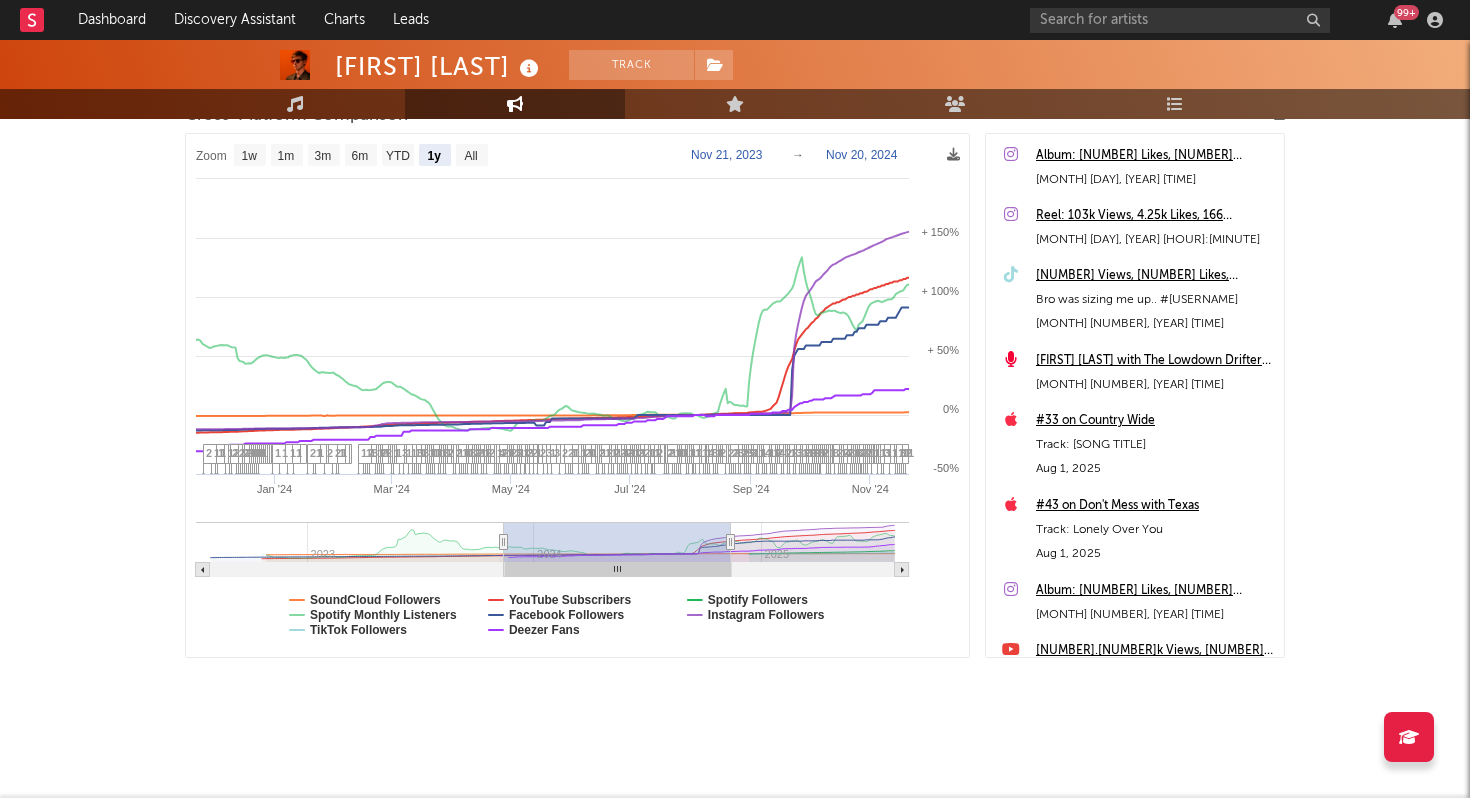 type on "[YEAR]-[MONTH]-[DAY]" 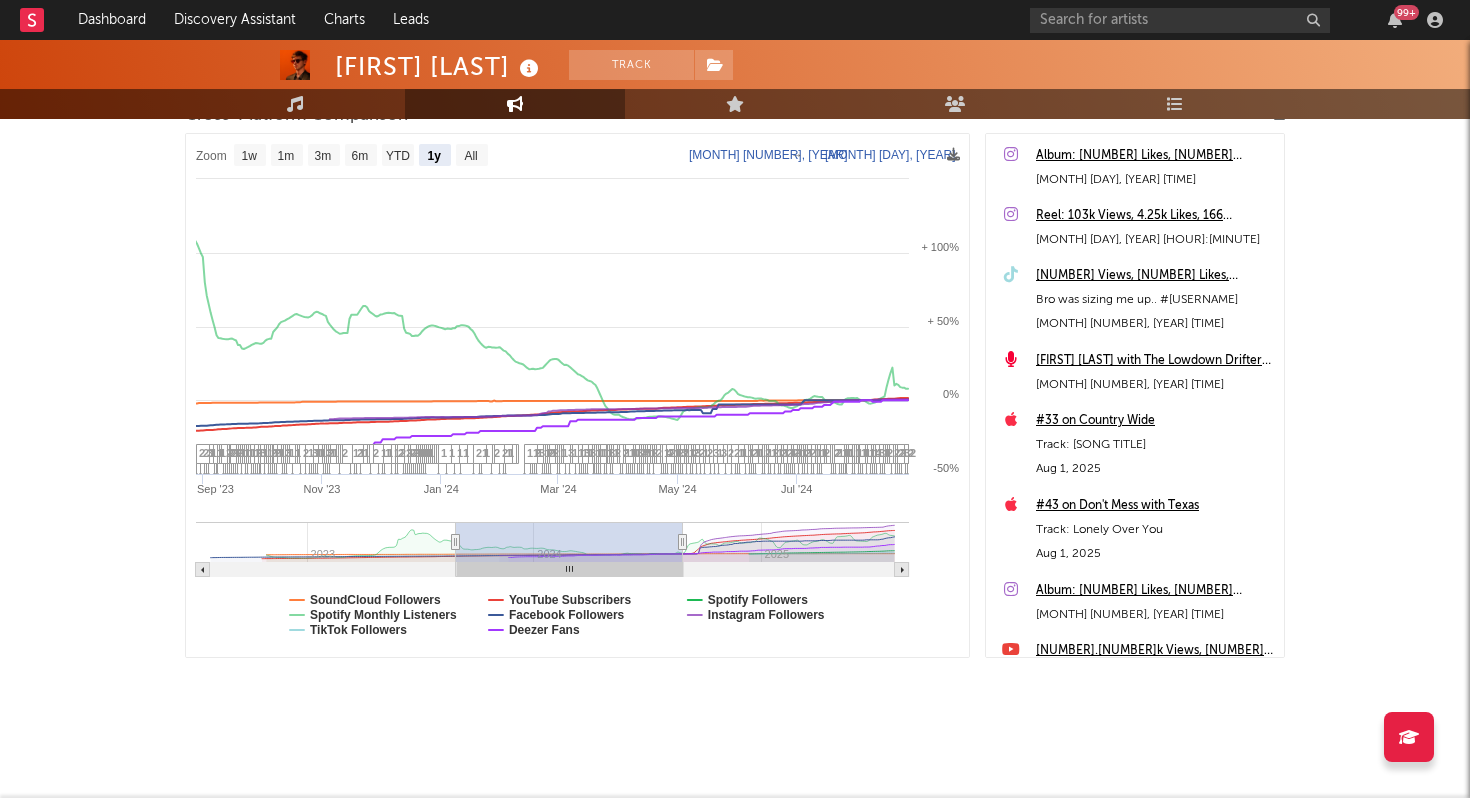 drag, startPoint x: 731, startPoint y: 567, endPoint x: 519, endPoint y: 579, distance: 212.33936 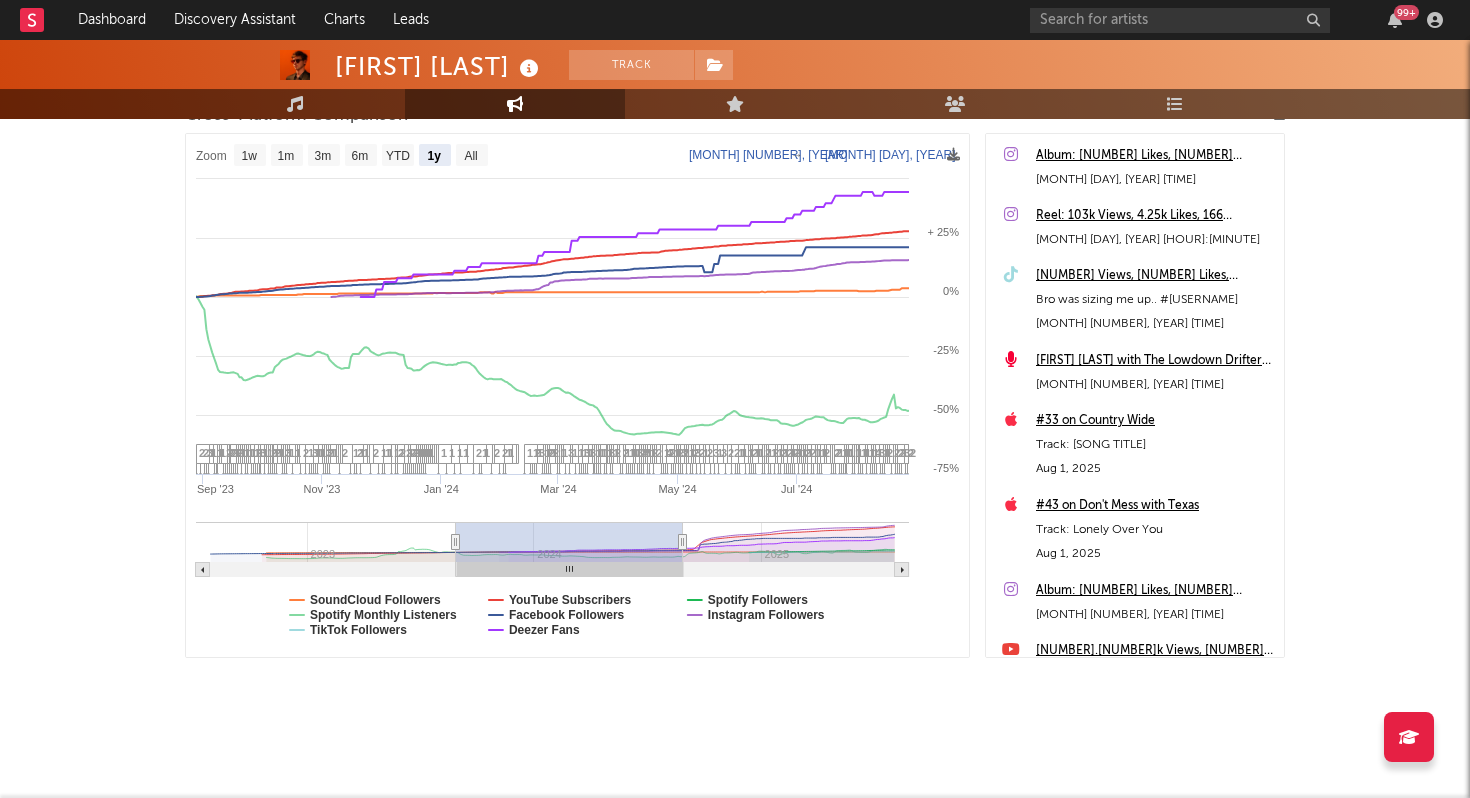 drag, startPoint x: 600, startPoint y: 577, endPoint x: 494, endPoint y: 578, distance: 106.004715 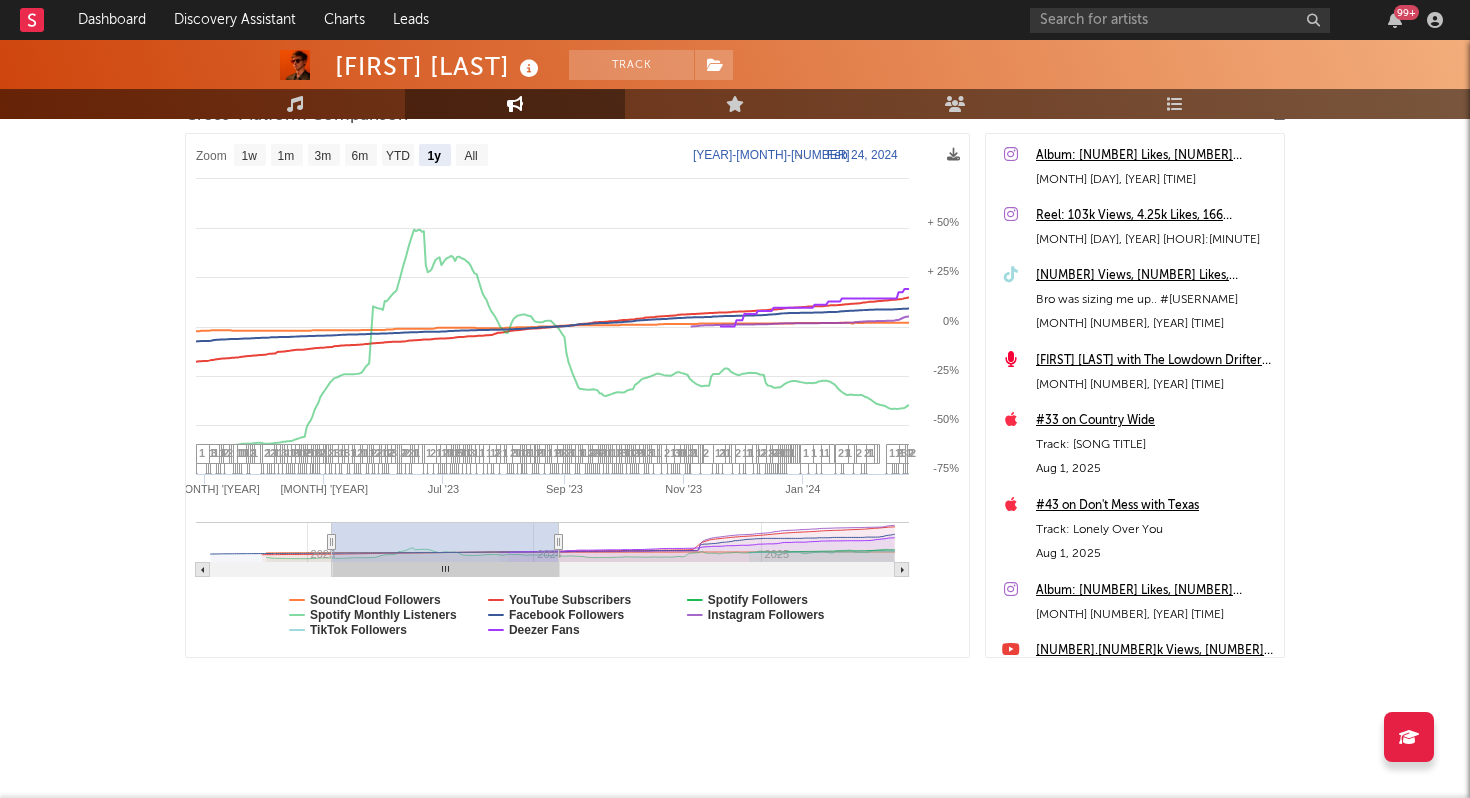 type on "[YEAR]-[MONTH]-[NUMBER]" 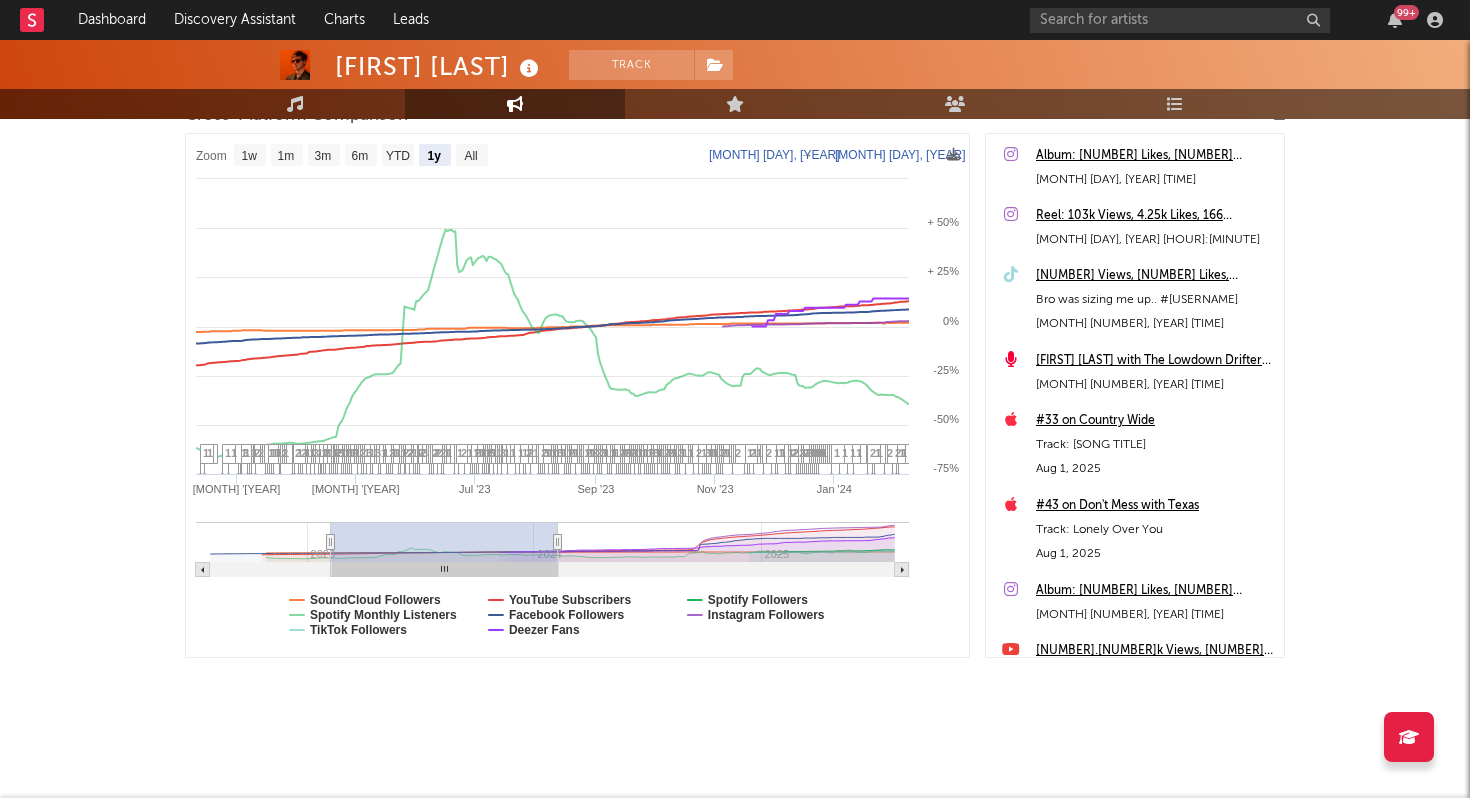 select on "1y" 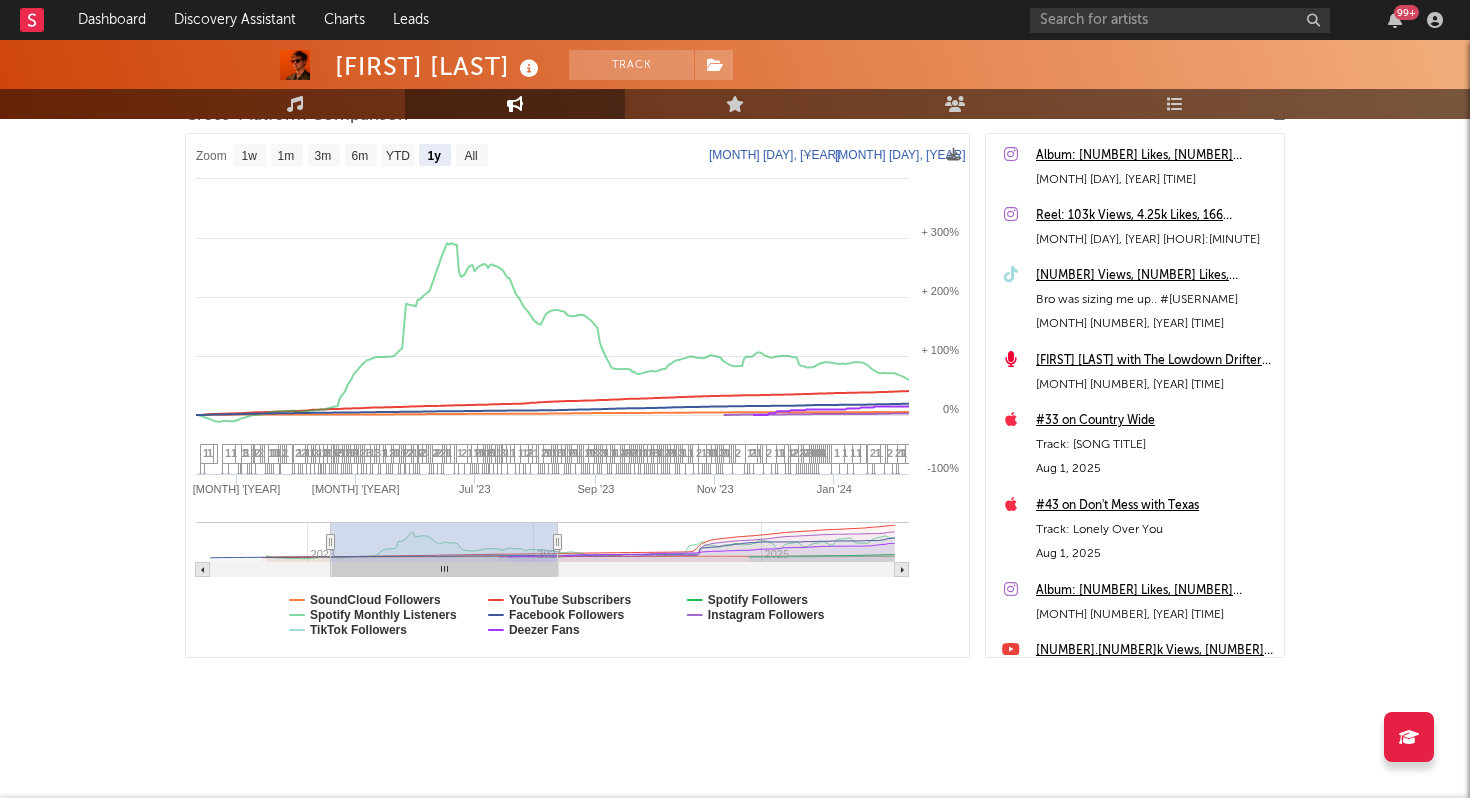 drag, startPoint x: 595, startPoint y: 575, endPoint x: 703, endPoint y: 549, distance: 111.085556 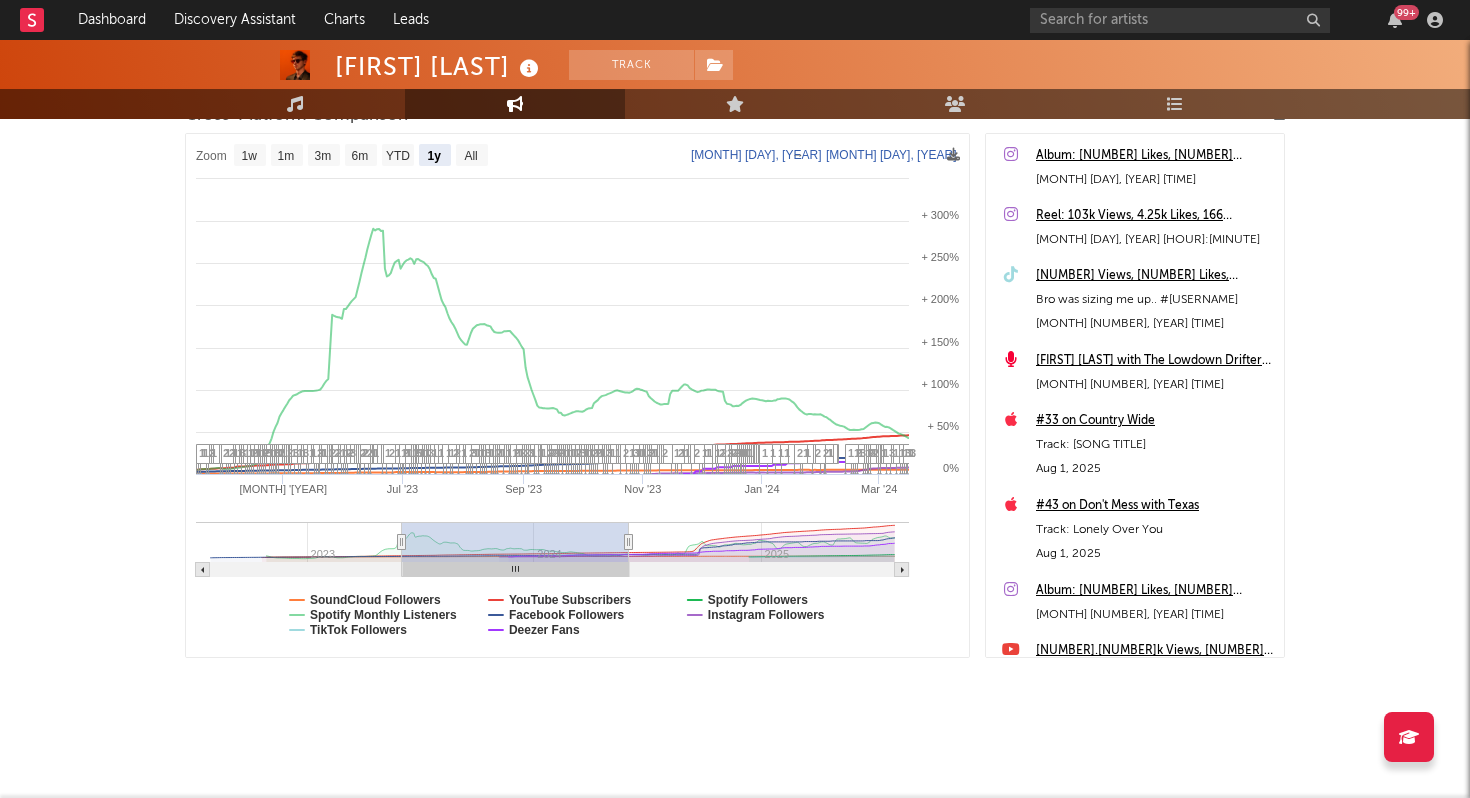 type on "[YEAR]-[MONTH]-[DAY]" 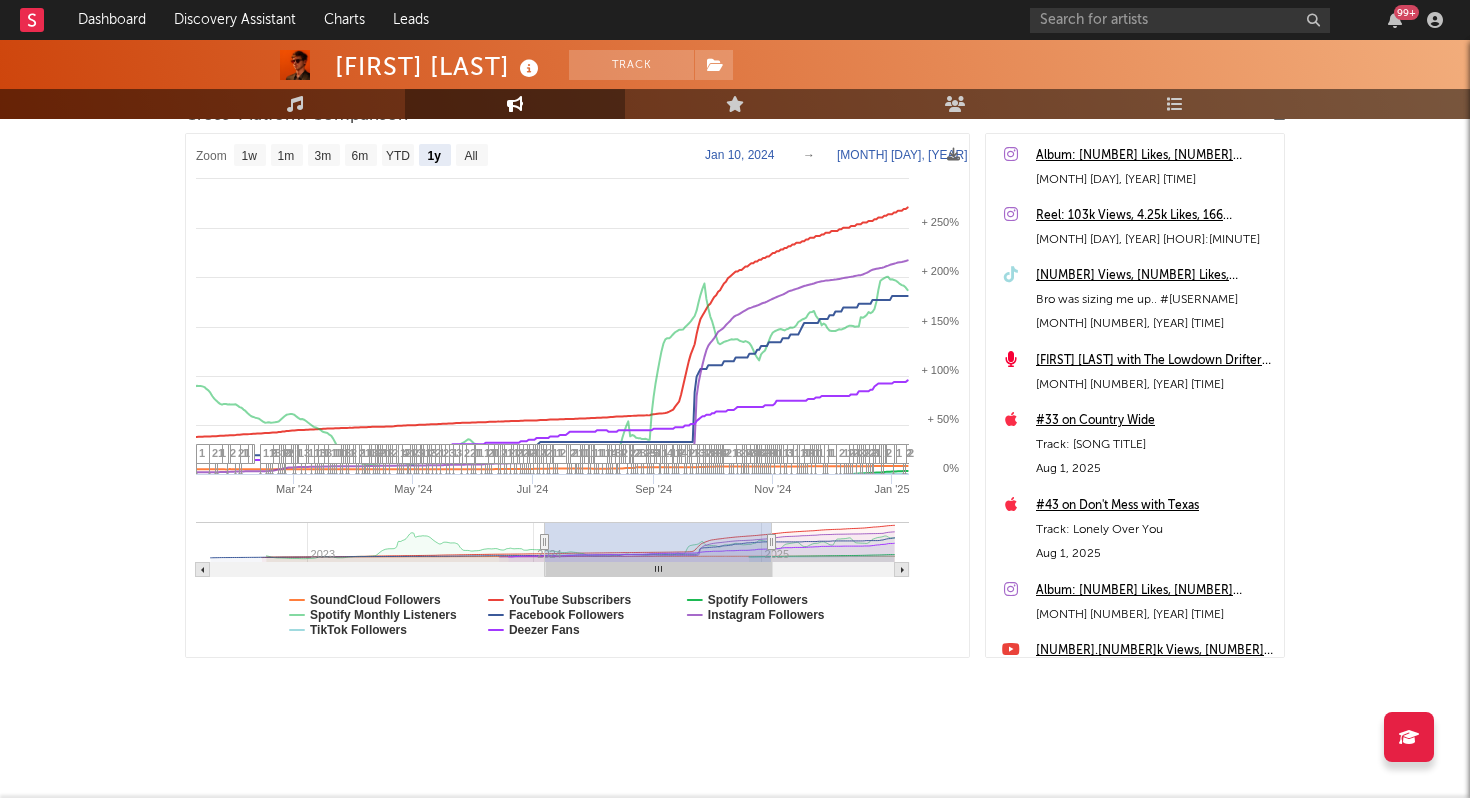 type on "[YEAR]-[MONTH]-[DAY]" 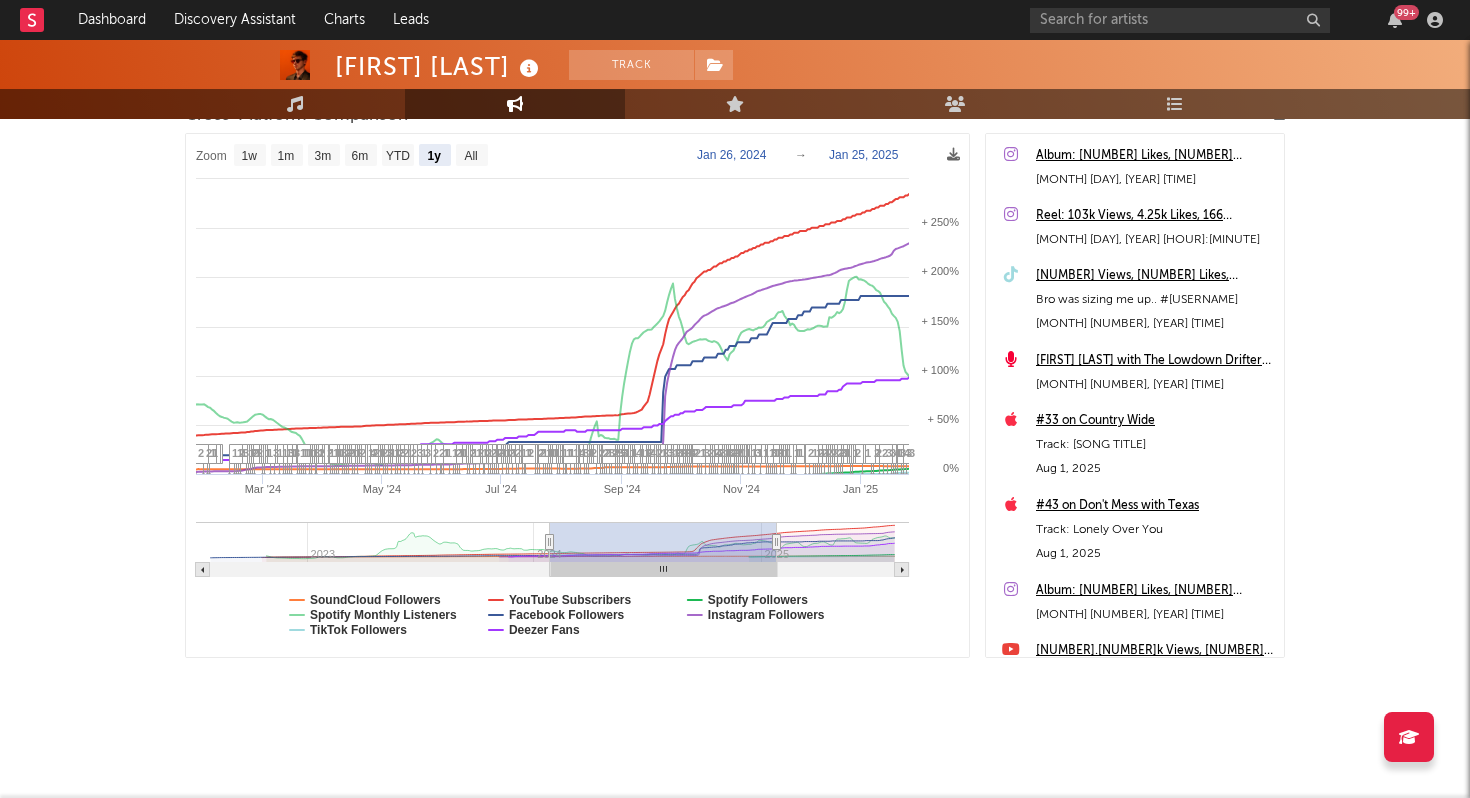 type on "[YEAR]-[MONTH]-[DAY]" 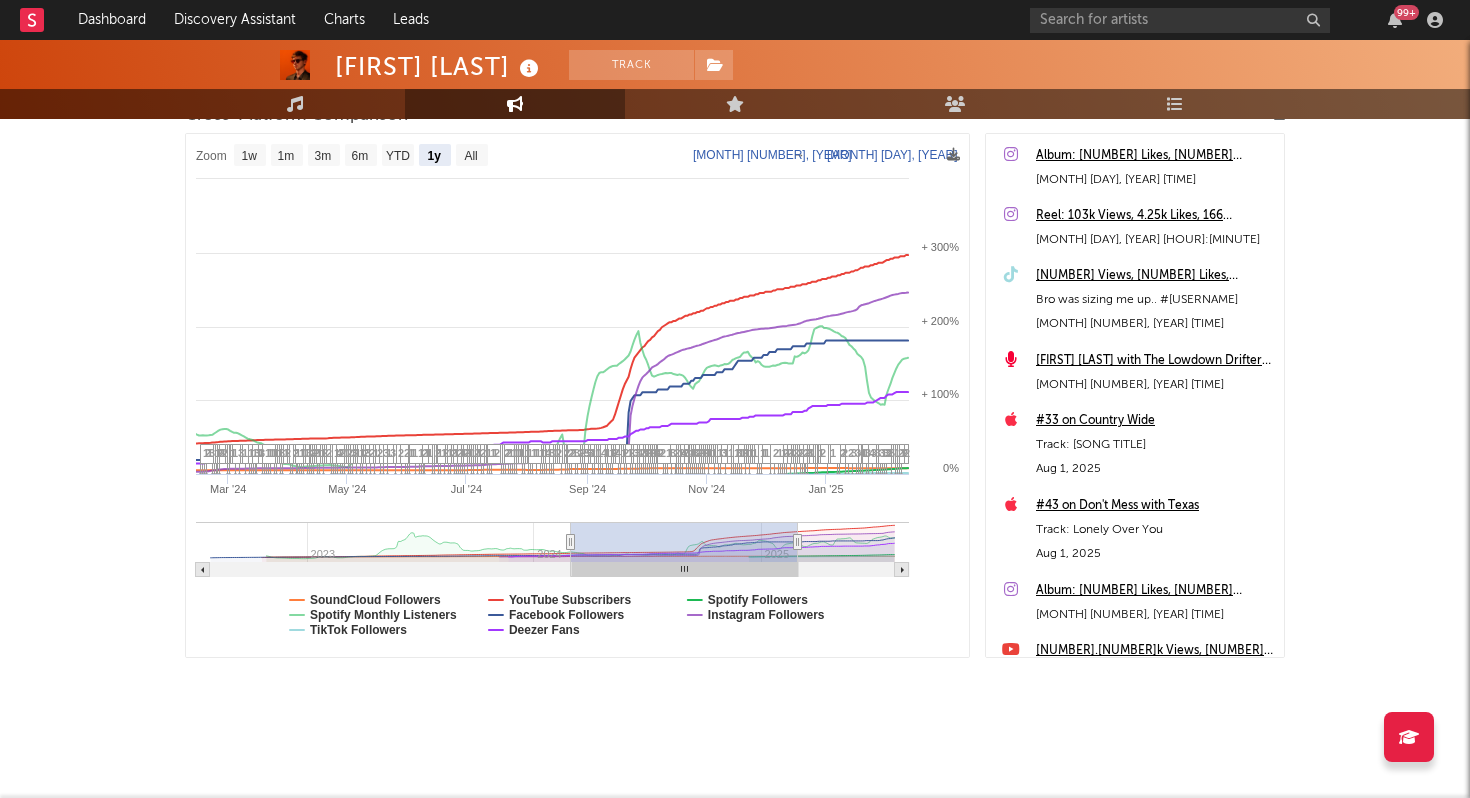 type on "[YEAR]-[MONTH]-[DAY]" 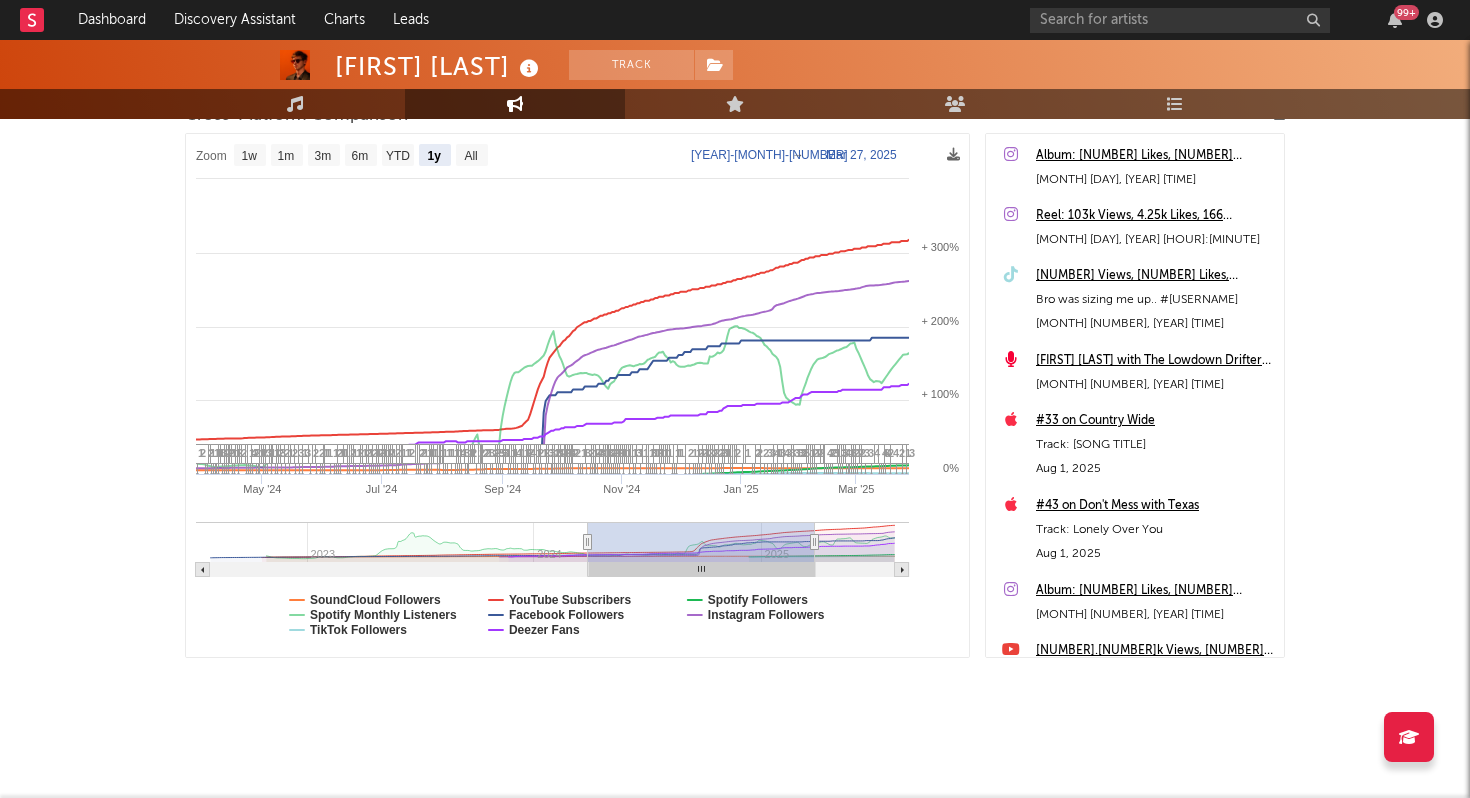 select on "1y" 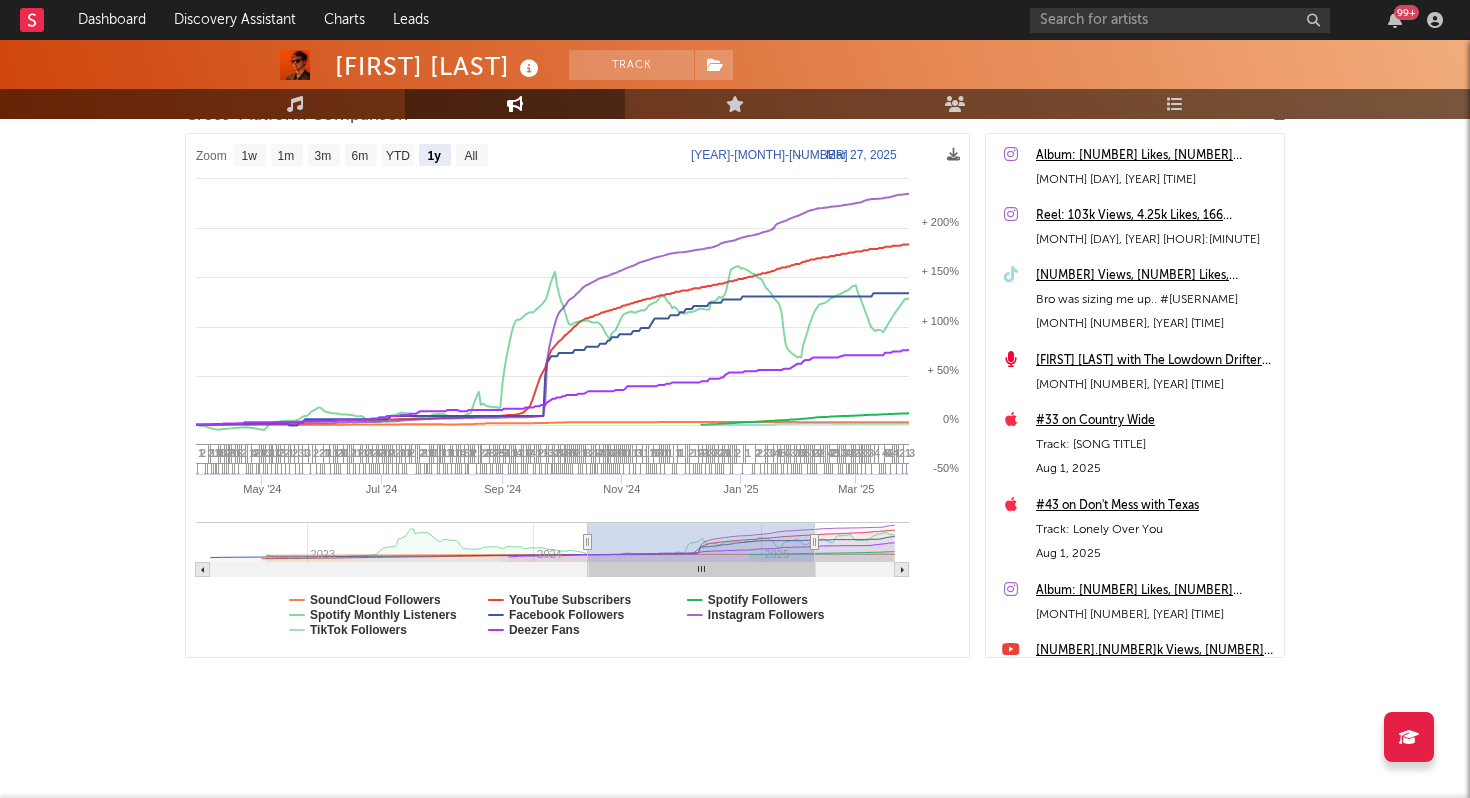 drag, startPoint x: 488, startPoint y: 558, endPoint x: 730, endPoint y: 563, distance: 242.05165 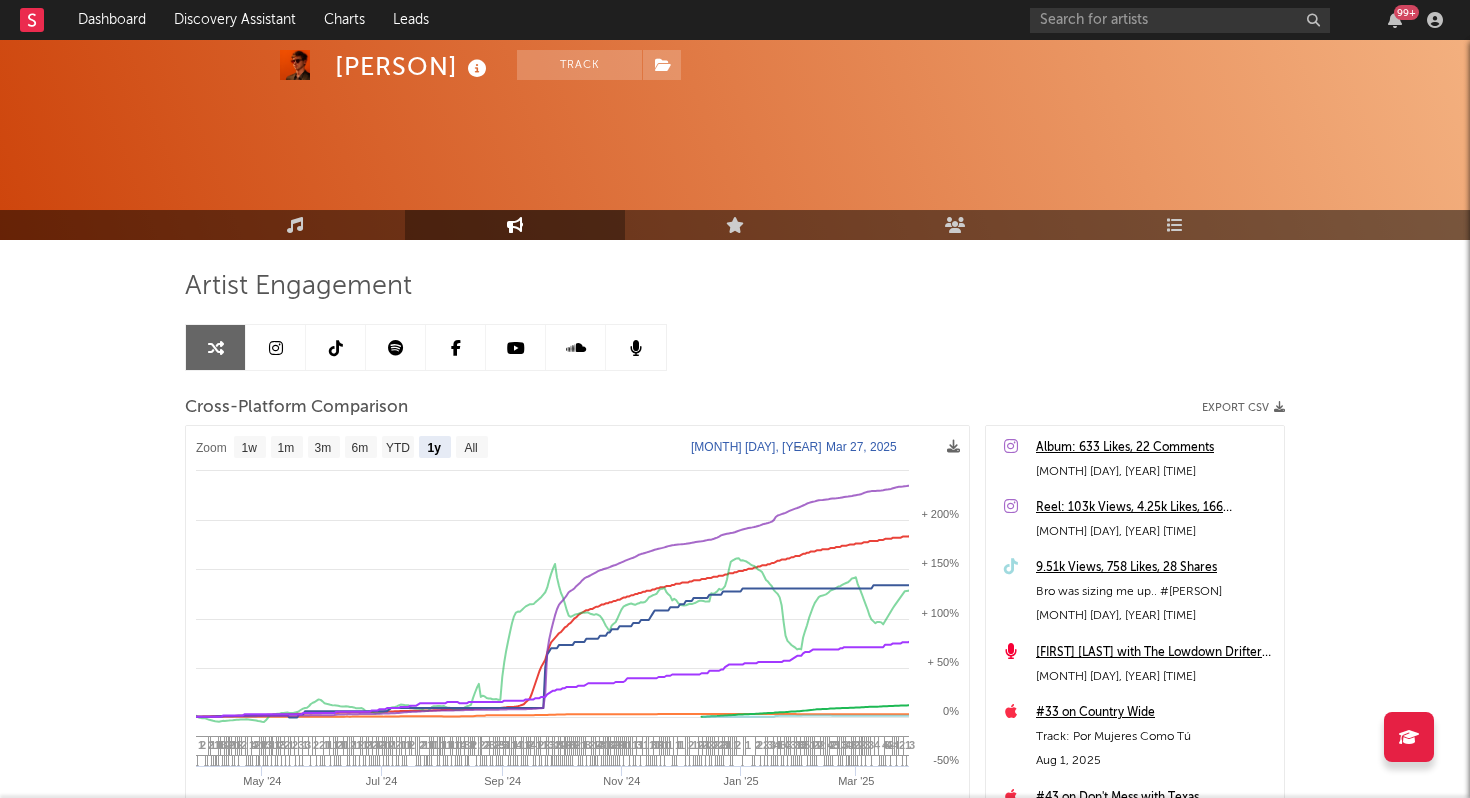 select on "1y" 